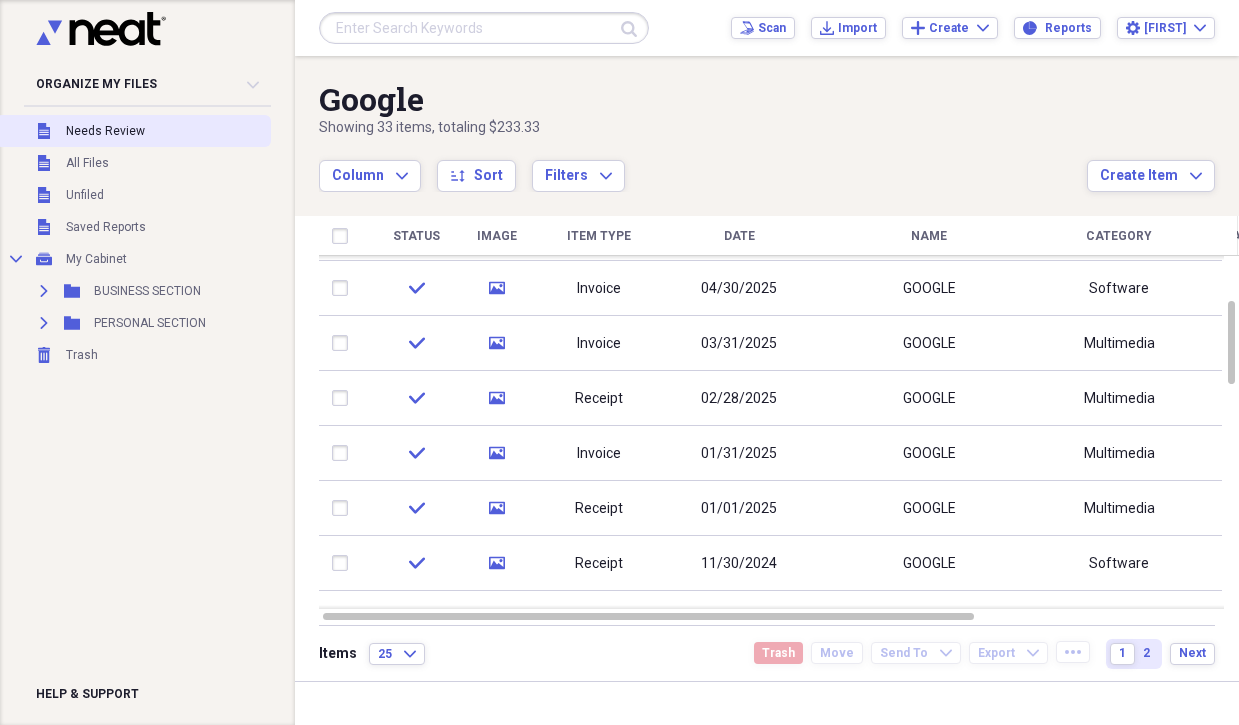 scroll, scrollTop: 0, scrollLeft: 0, axis: both 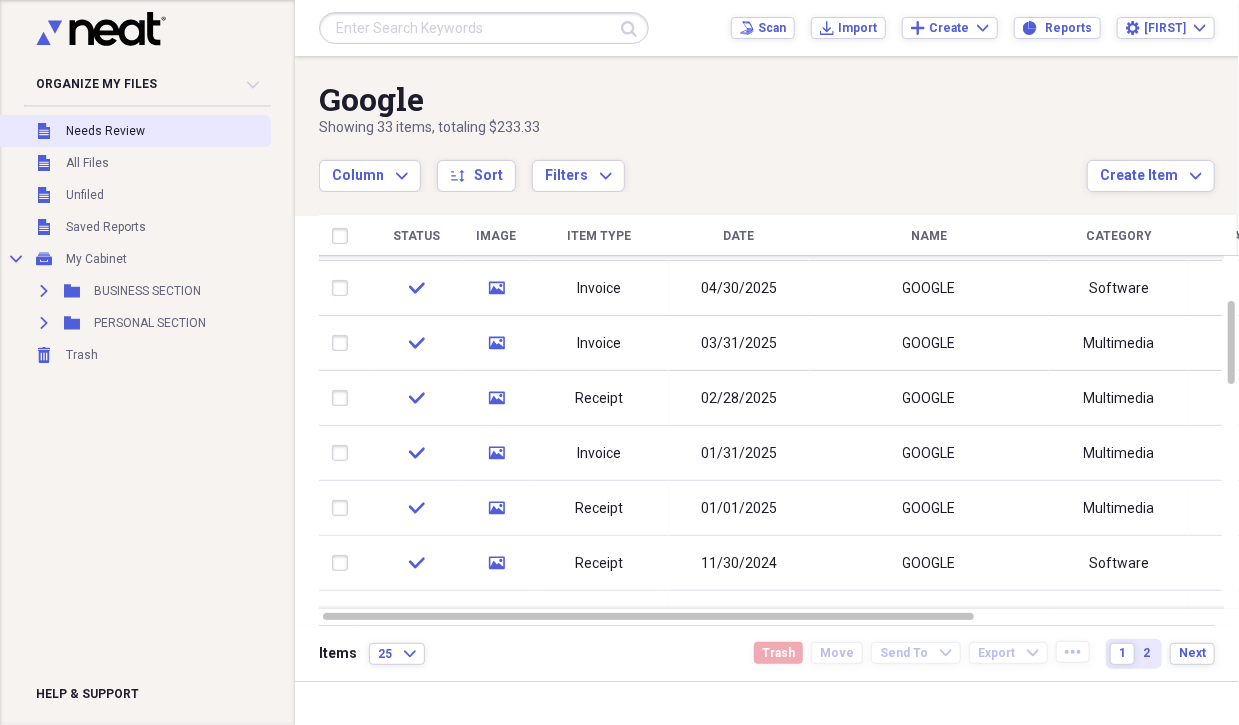 click on "Needs Review" at bounding box center [105, 131] 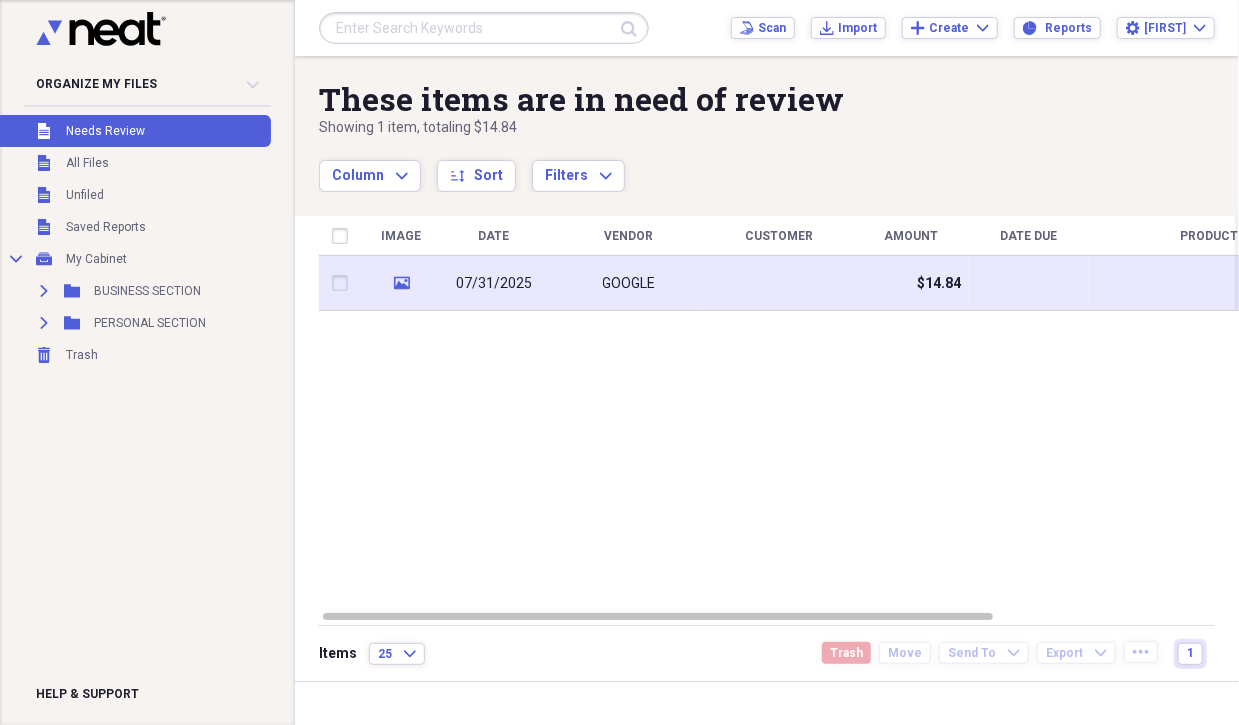click on "GOOGLE" at bounding box center [629, 283] 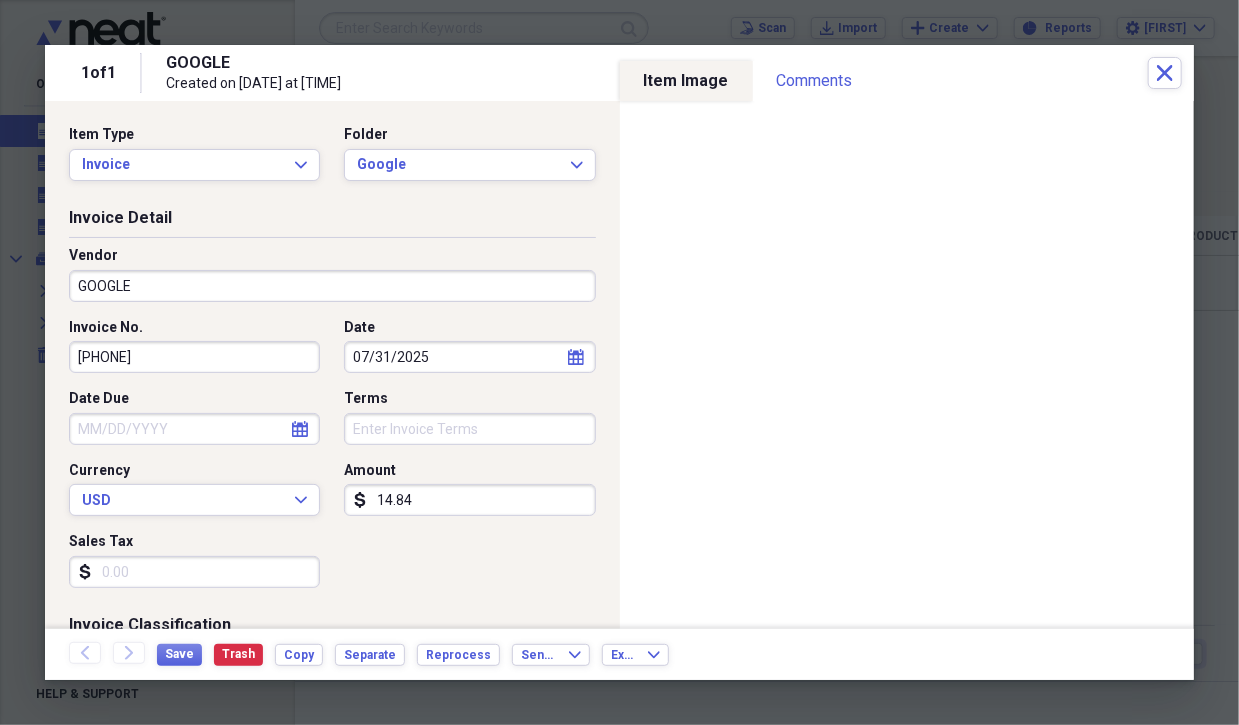 click 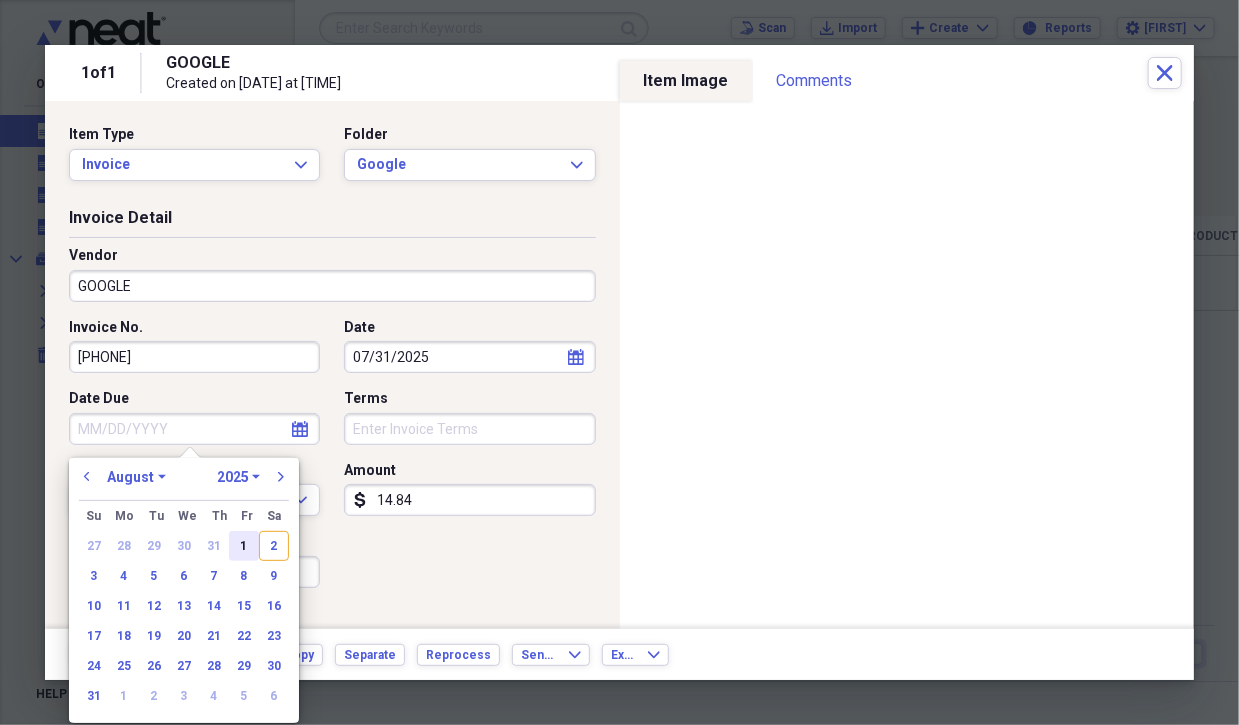 click on "1" at bounding box center [244, 546] 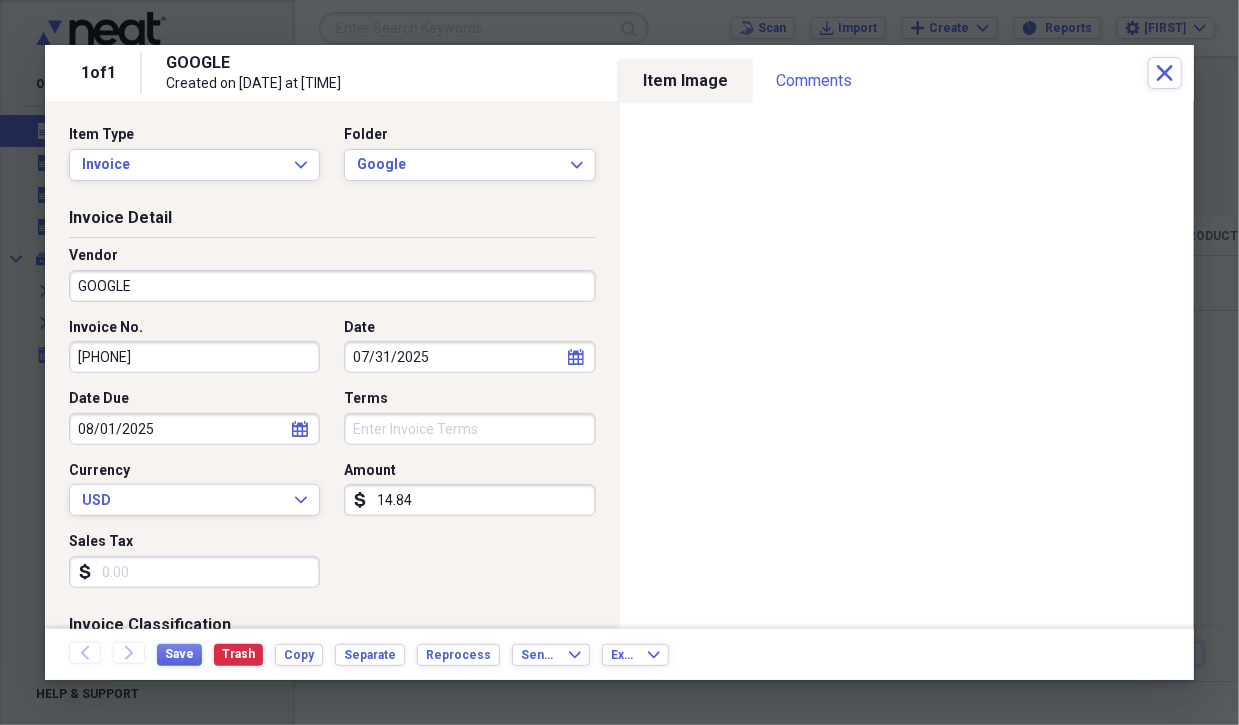 click on "Sales Tax" at bounding box center (194, 572) 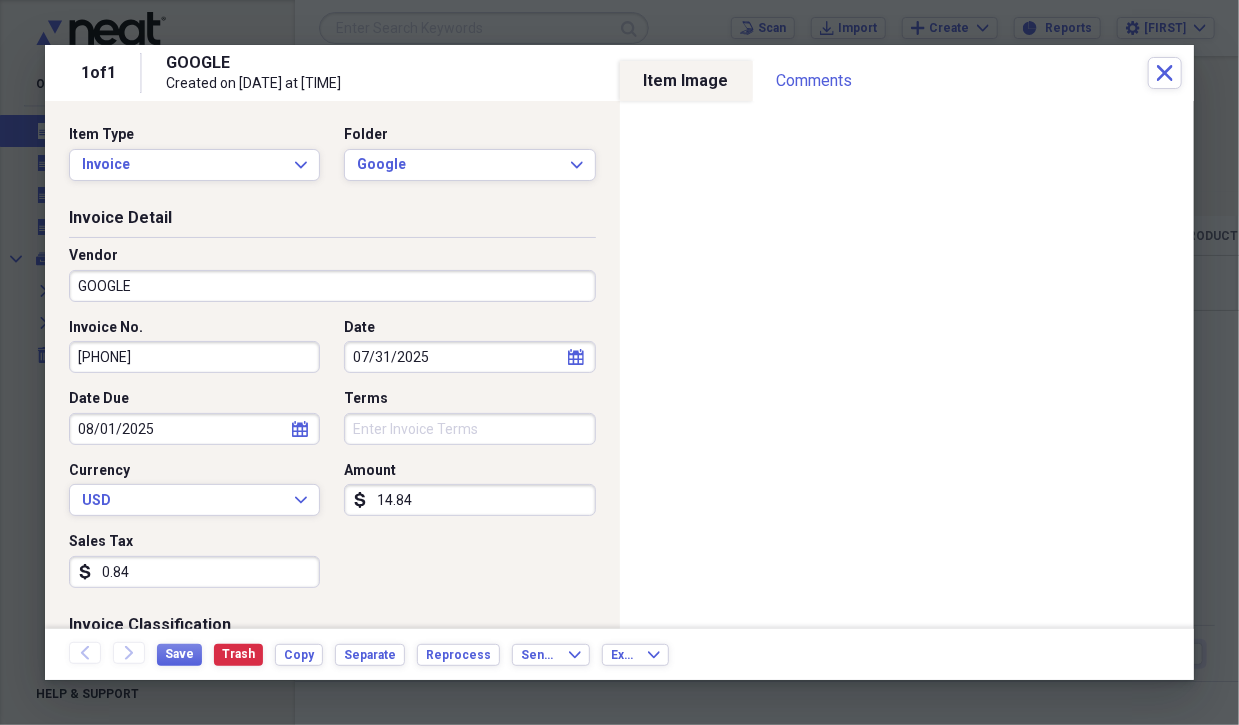 scroll, scrollTop: 300, scrollLeft: 0, axis: vertical 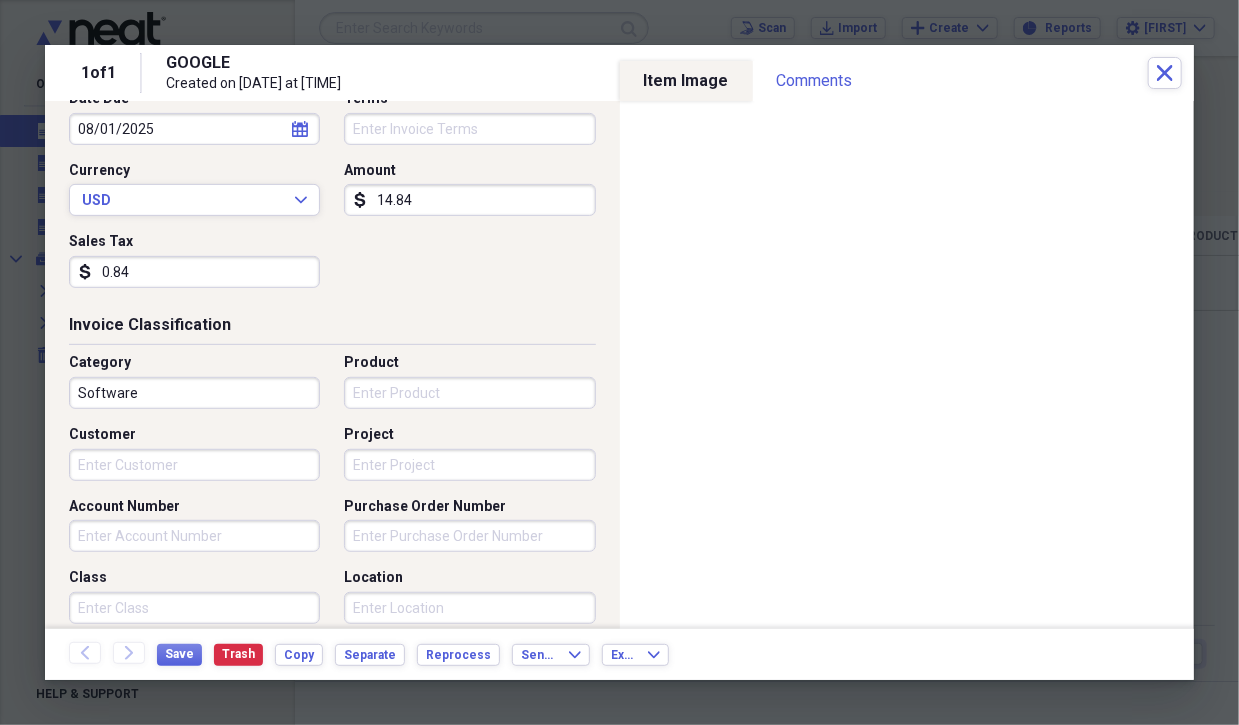 type on "0.84" 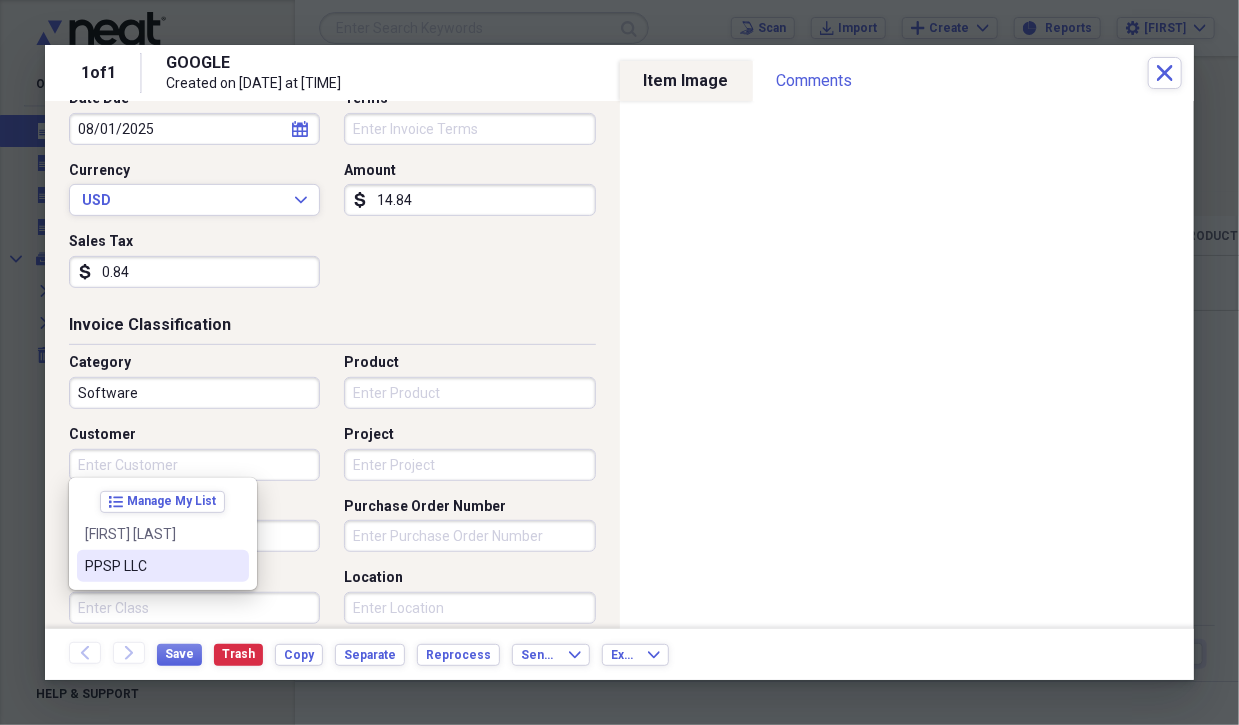 click on "PPSP LLC" at bounding box center (151, 566) 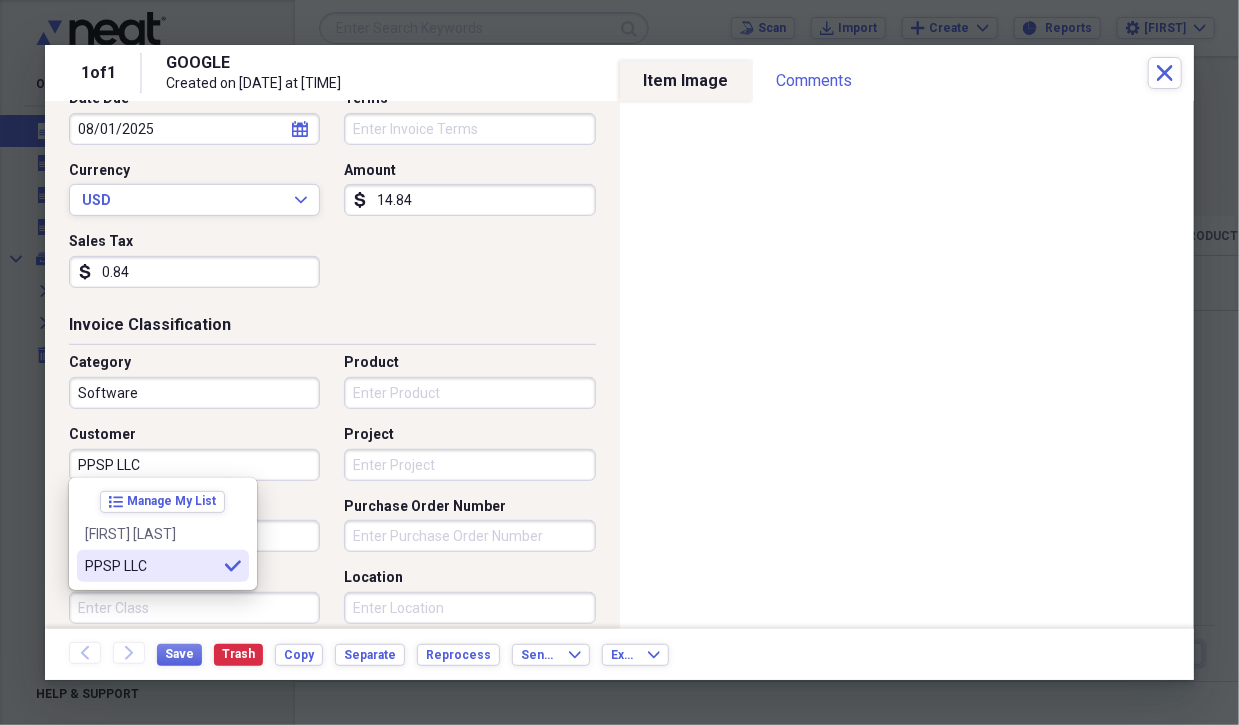 type on "PPSP LLC" 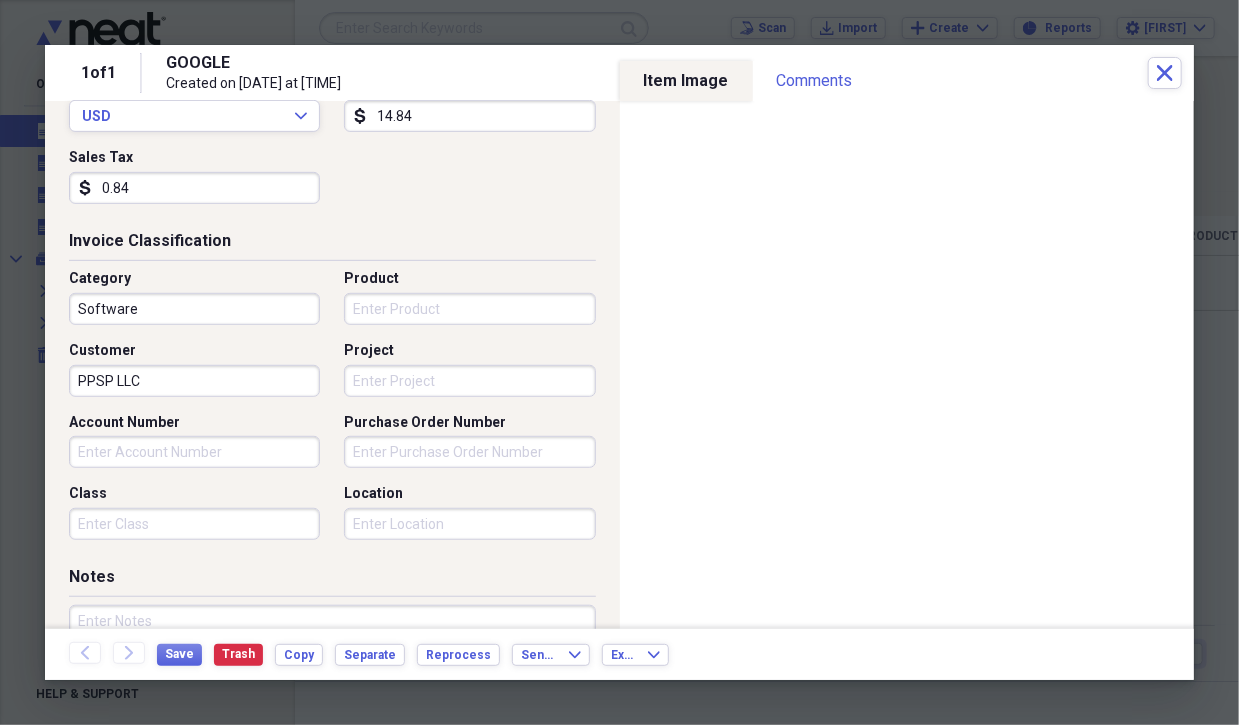 scroll, scrollTop: 400, scrollLeft: 0, axis: vertical 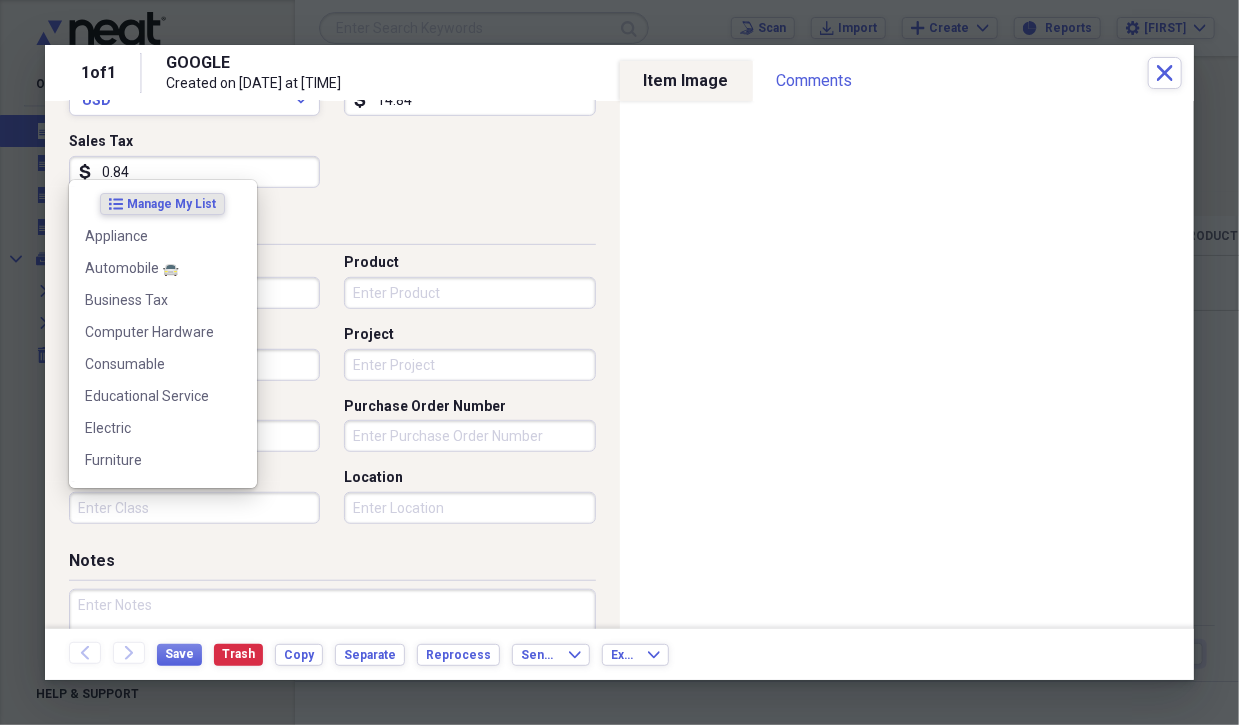 click on "Class" at bounding box center (194, 508) 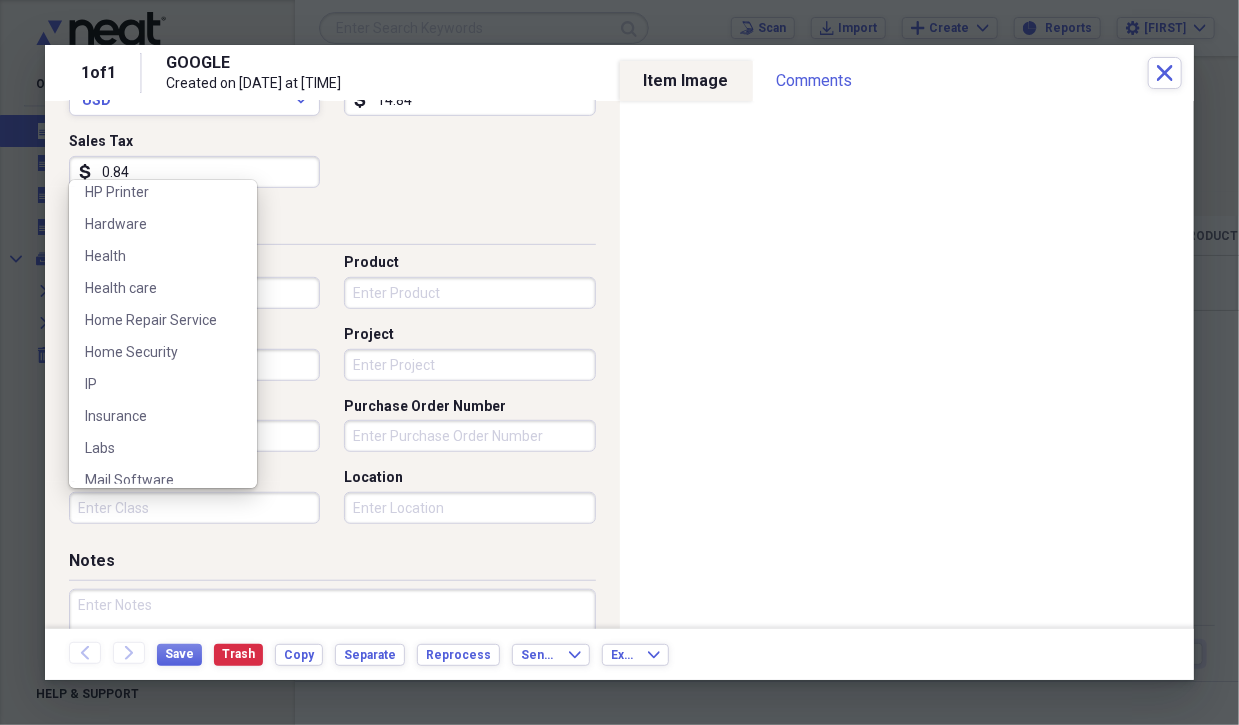 scroll, scrollTop: 400, scrollLeft: 0, axis: vertical 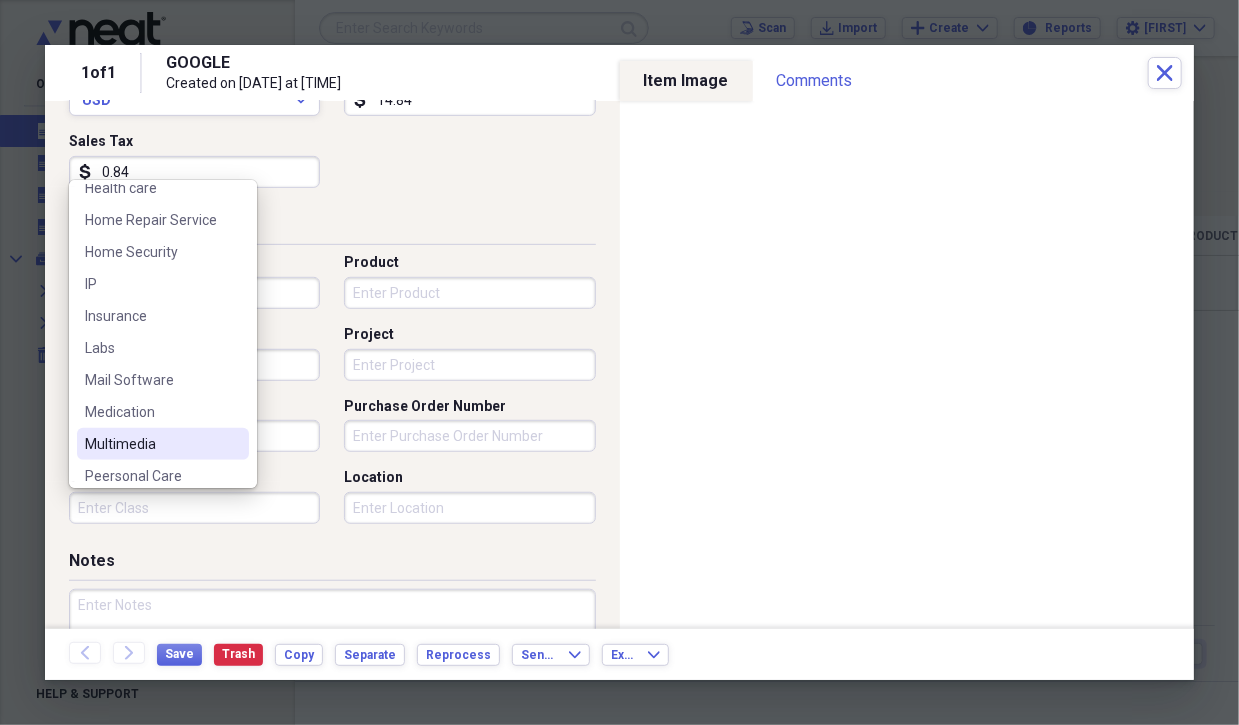 click on "Multimedia" at bounding box center [151, 444] 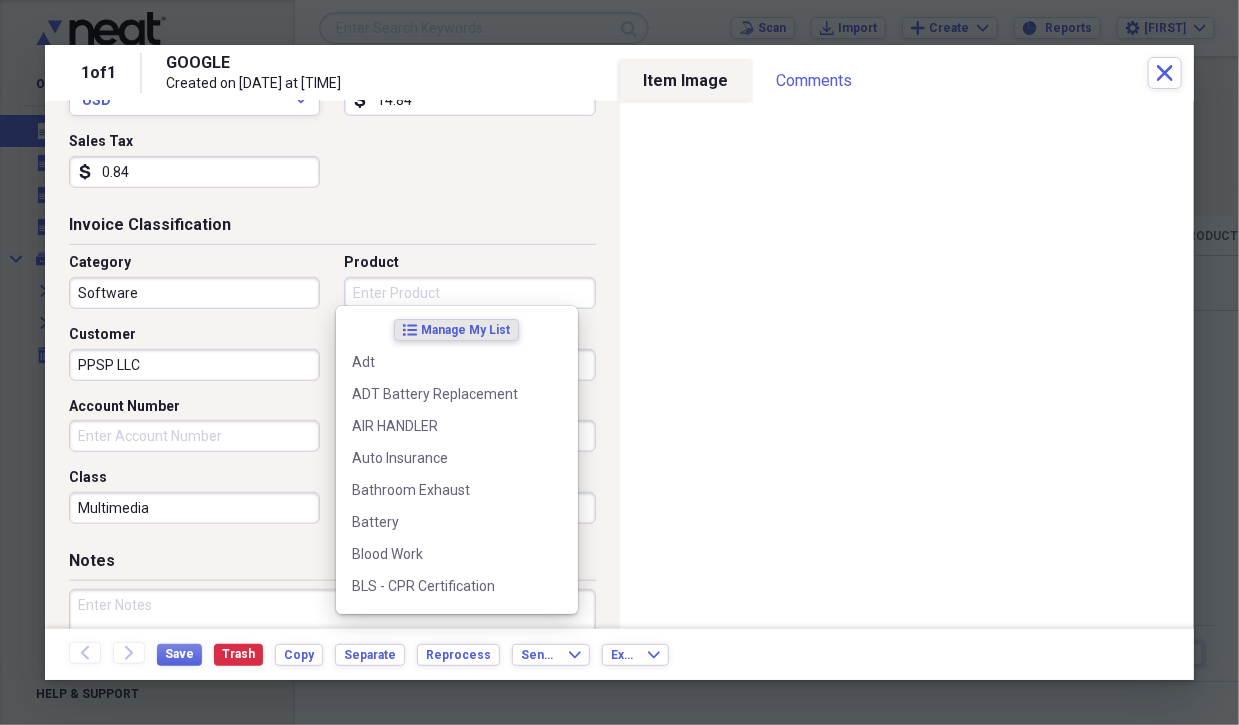 click on "Product" at bounding box center [469, 293] 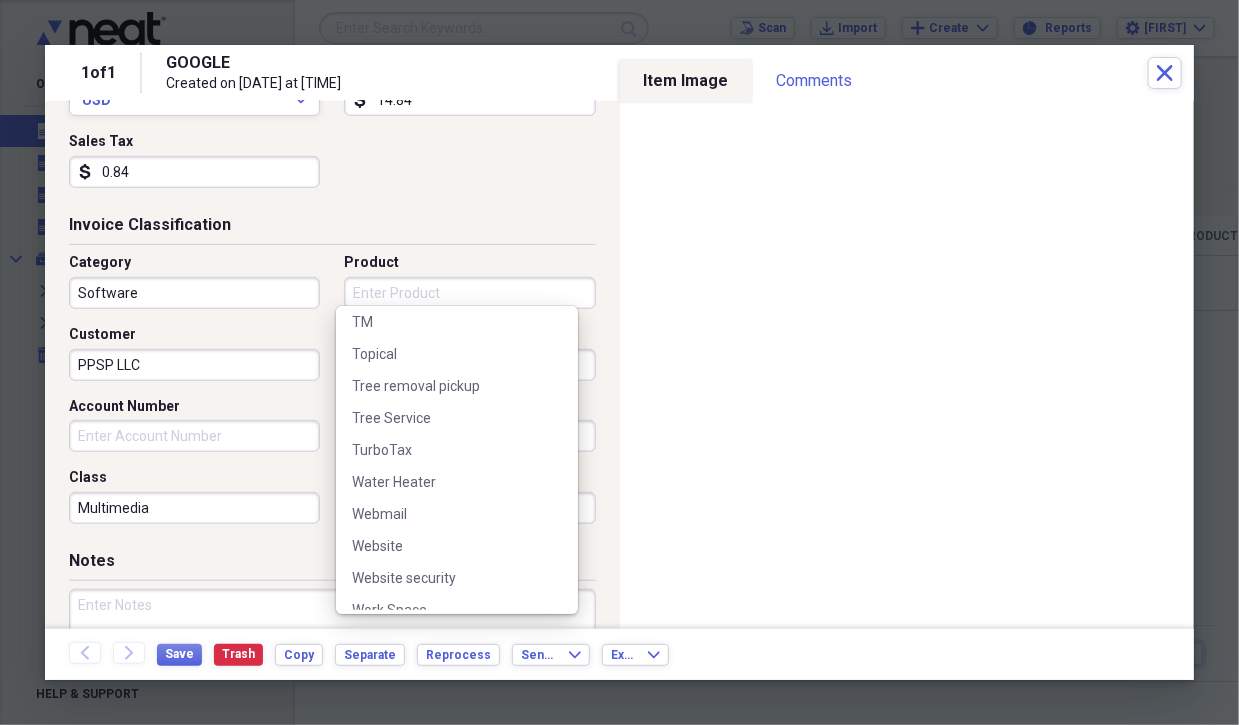 scroll, scrollTop: 2523, scrollLeft: 0, axis: vertical 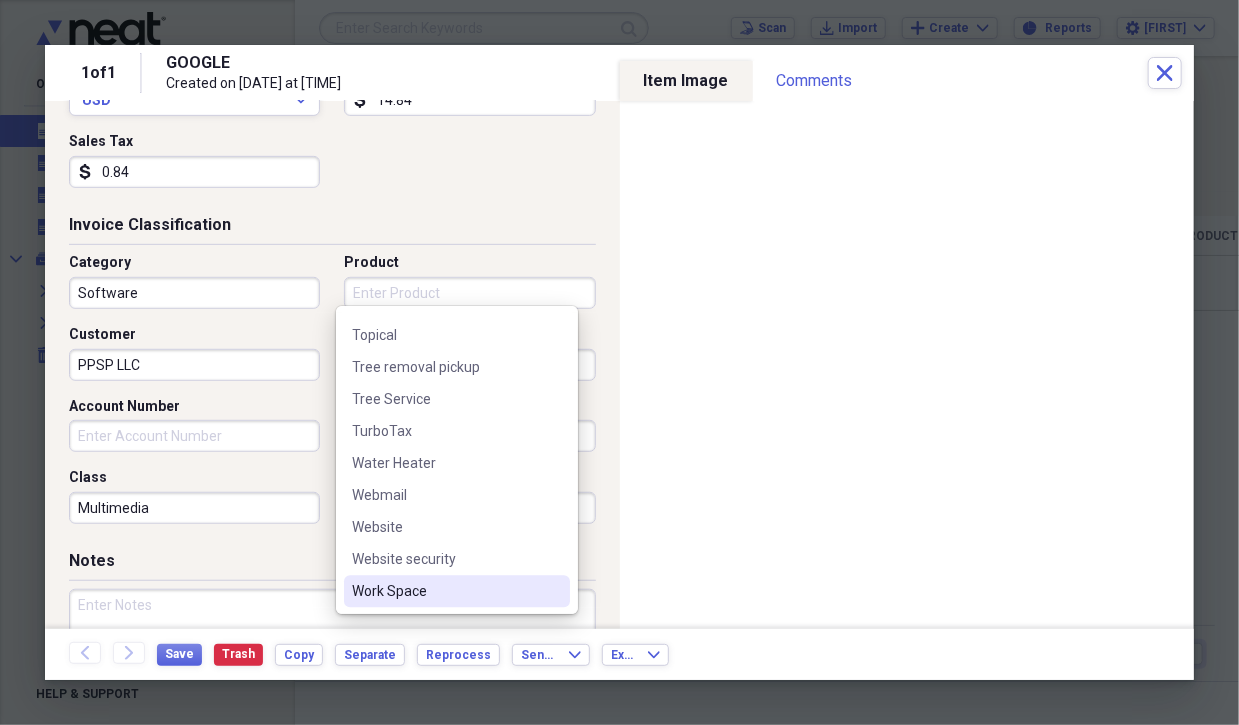 click on "Work Space" at bounding box center [445, 591] 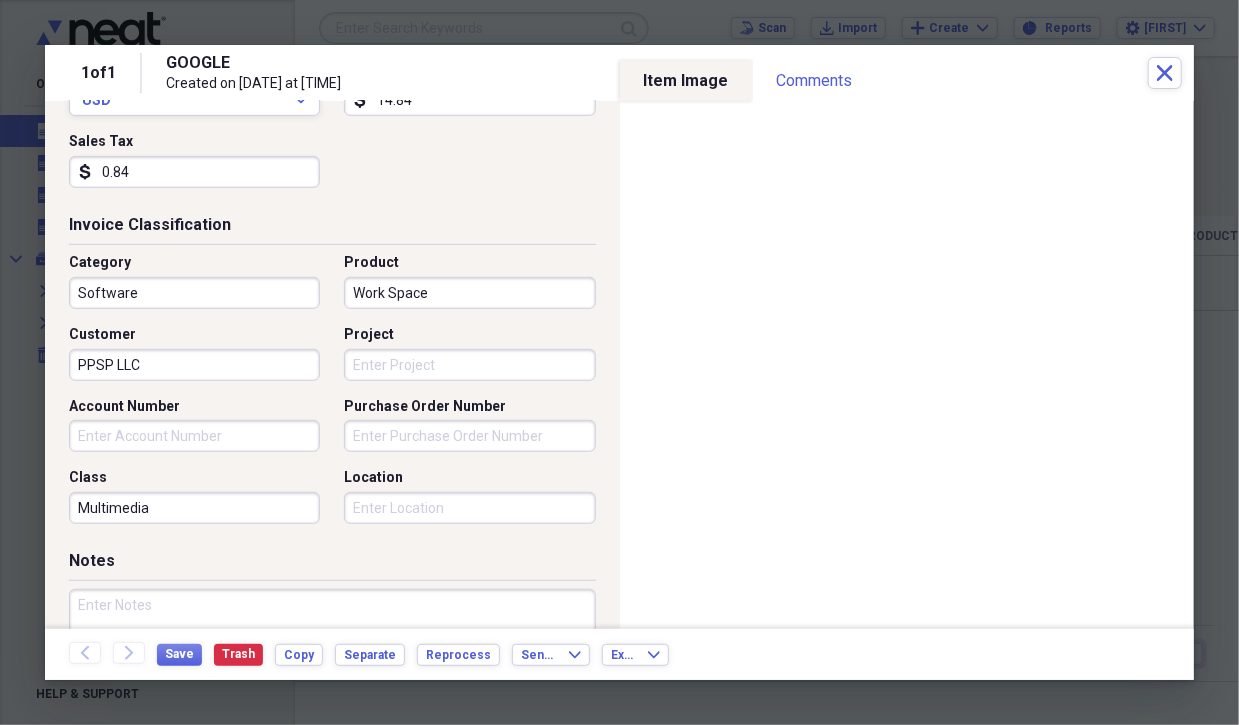 click on "Project" at bounding box center [469, 365] 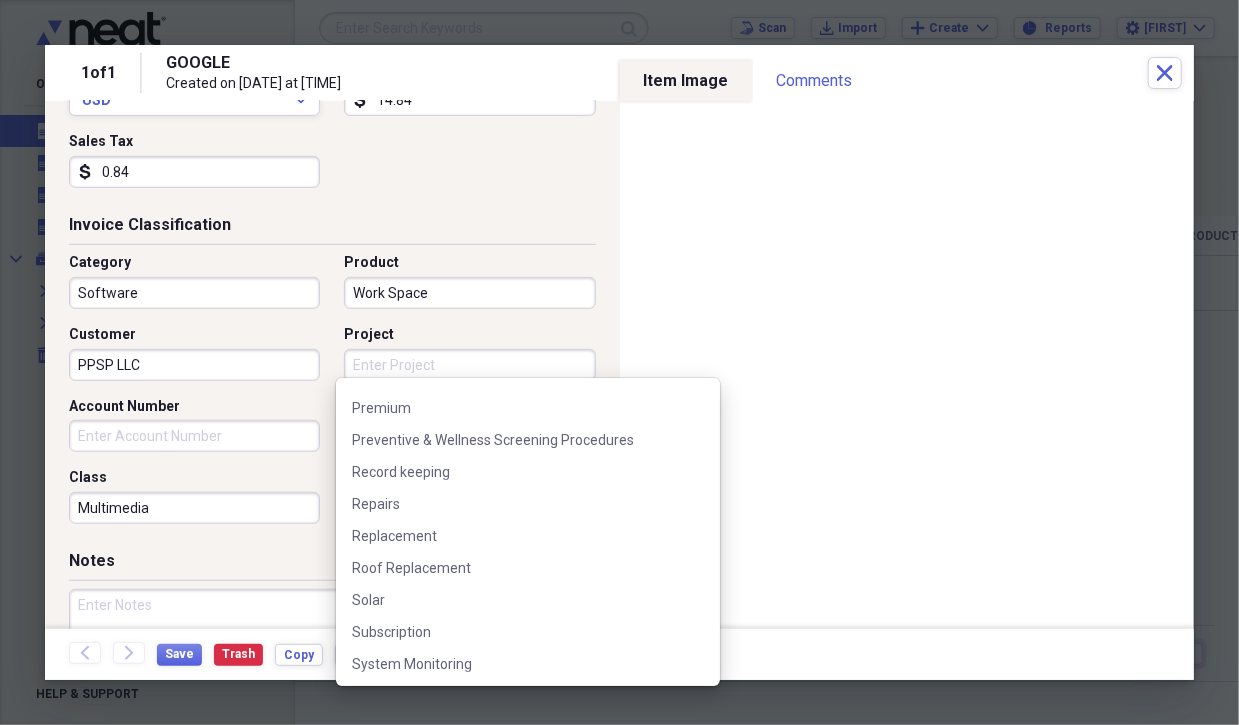 scroll, scrollTop: 400, scrollLeft: 0, axis: vertical 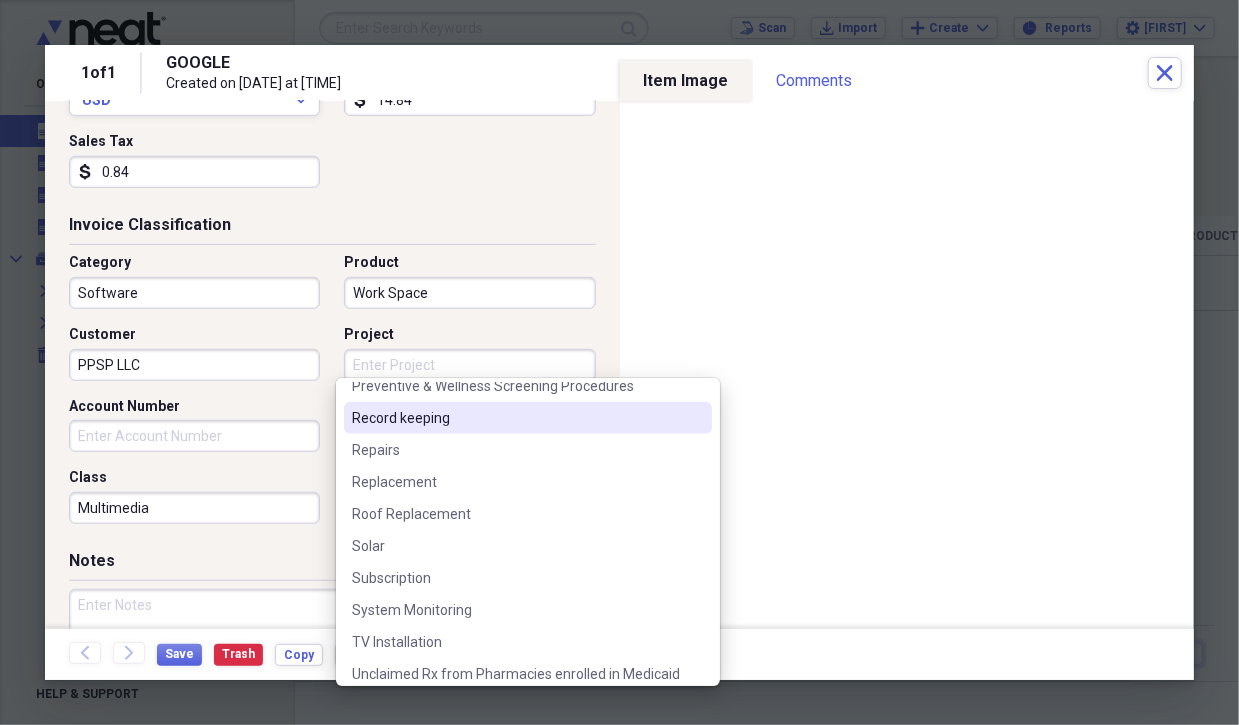 click on "Record keeping" at bounding box center [516, 418] 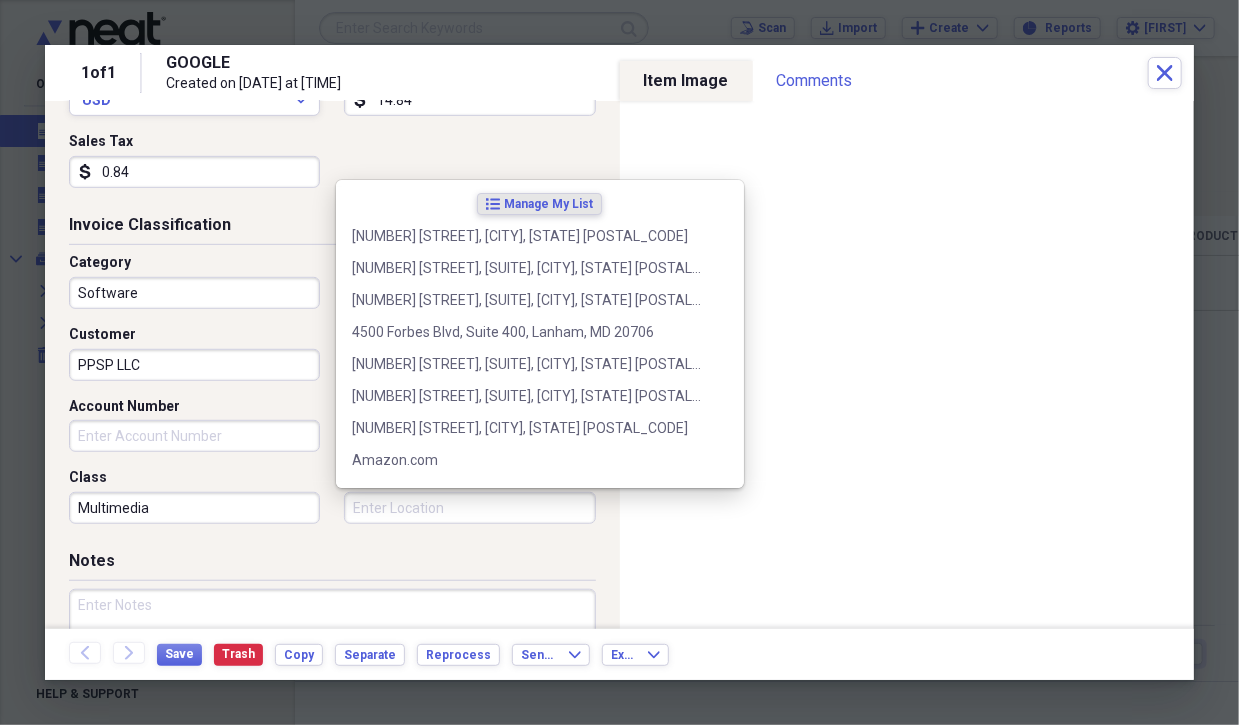 click on "Location" at bounding box center [469, 508] 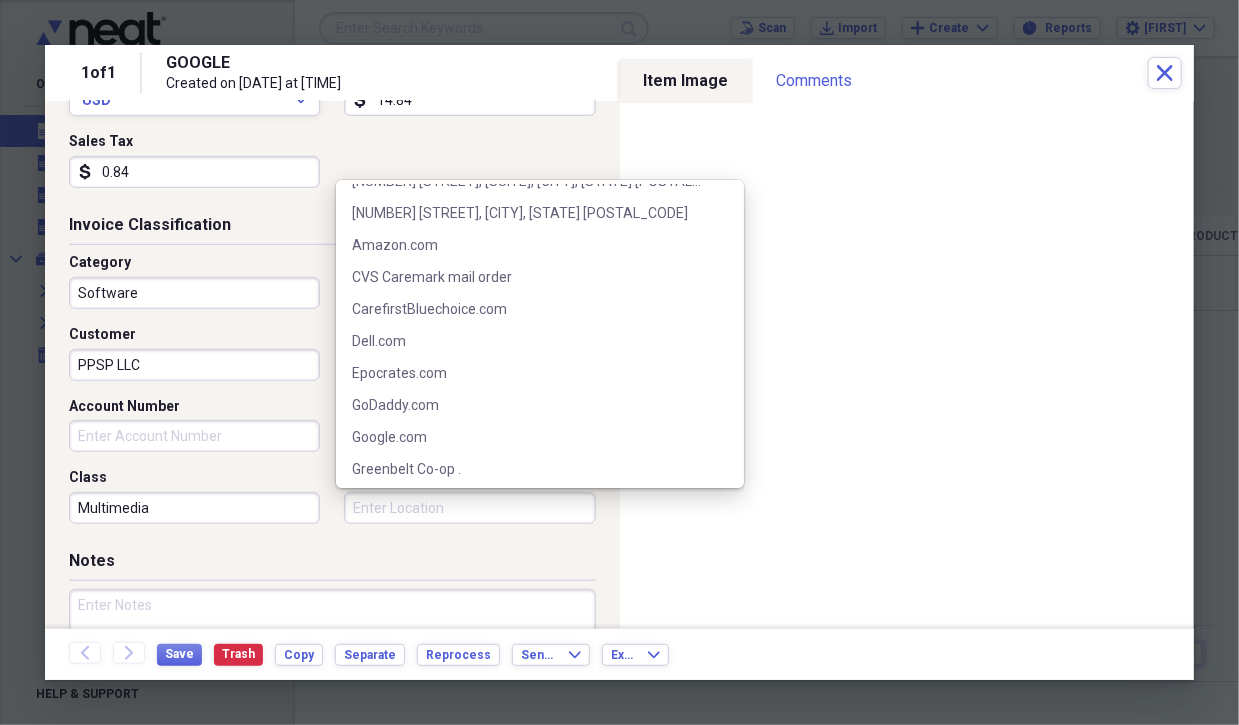 scroll, scrollTop: 223, scrollLeft: 0, axis: vertical 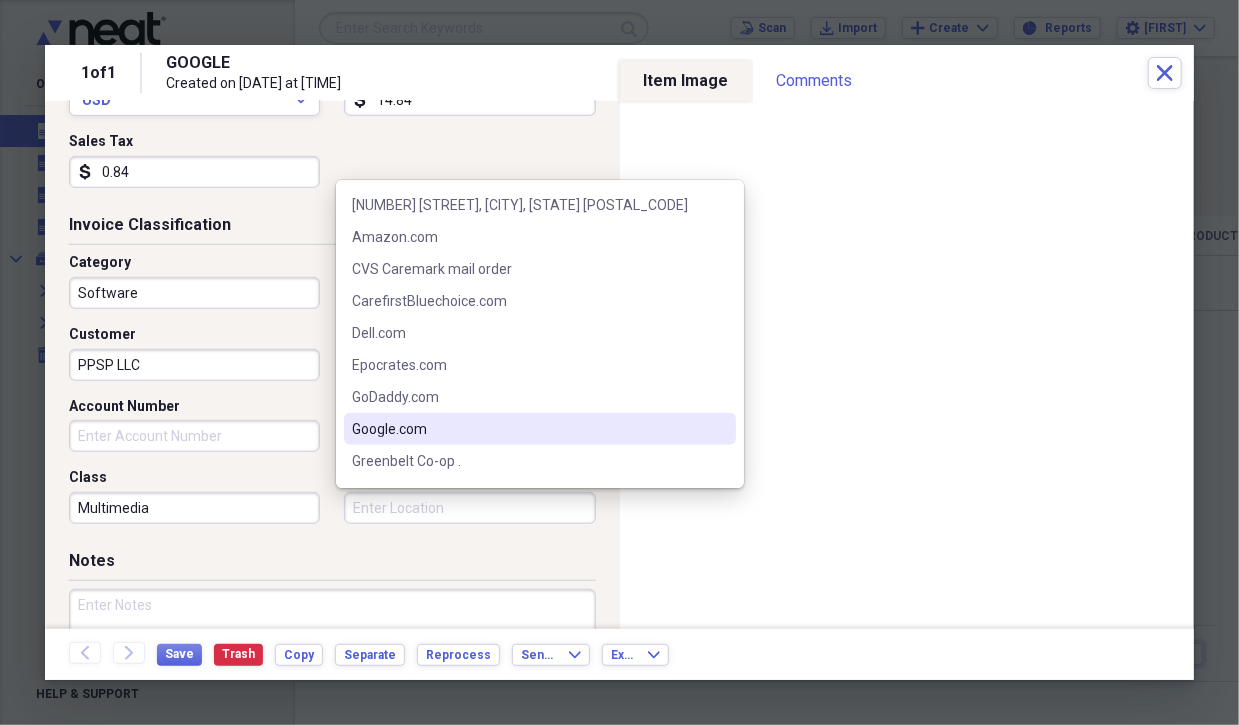 click on "Google.com" at bounding box center (528, 429) 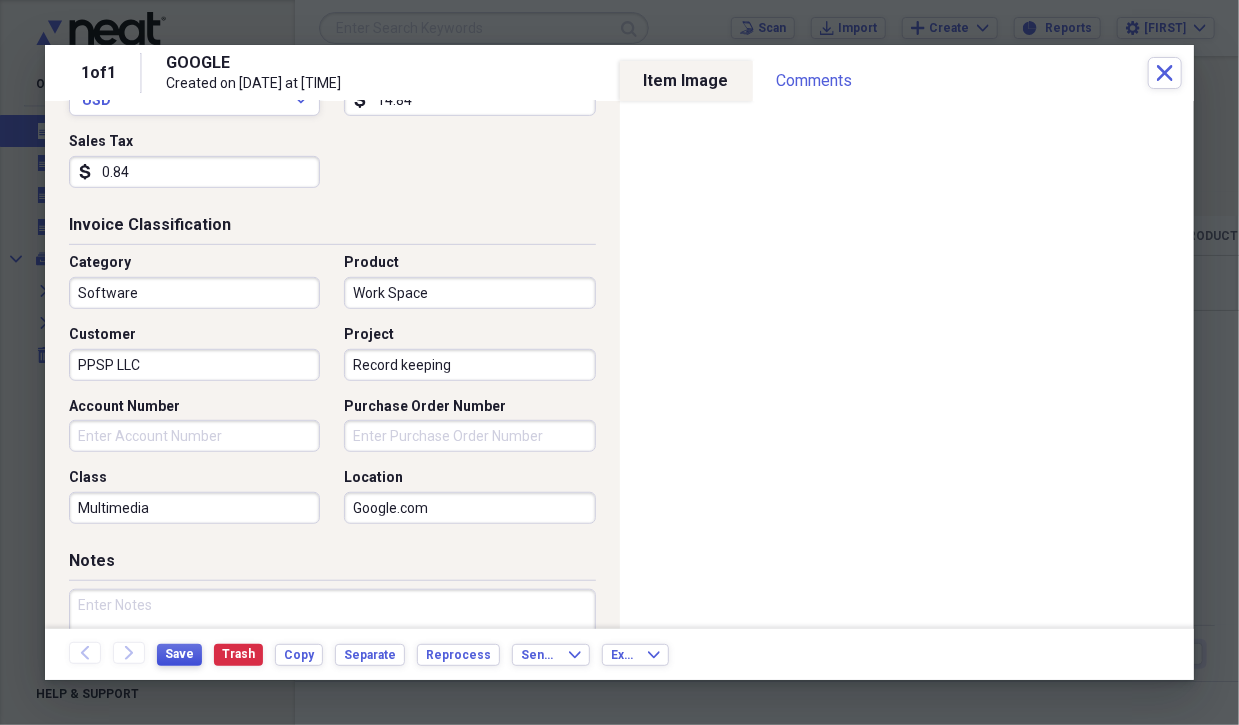 click on "Save" at bounding box center [179, 654] 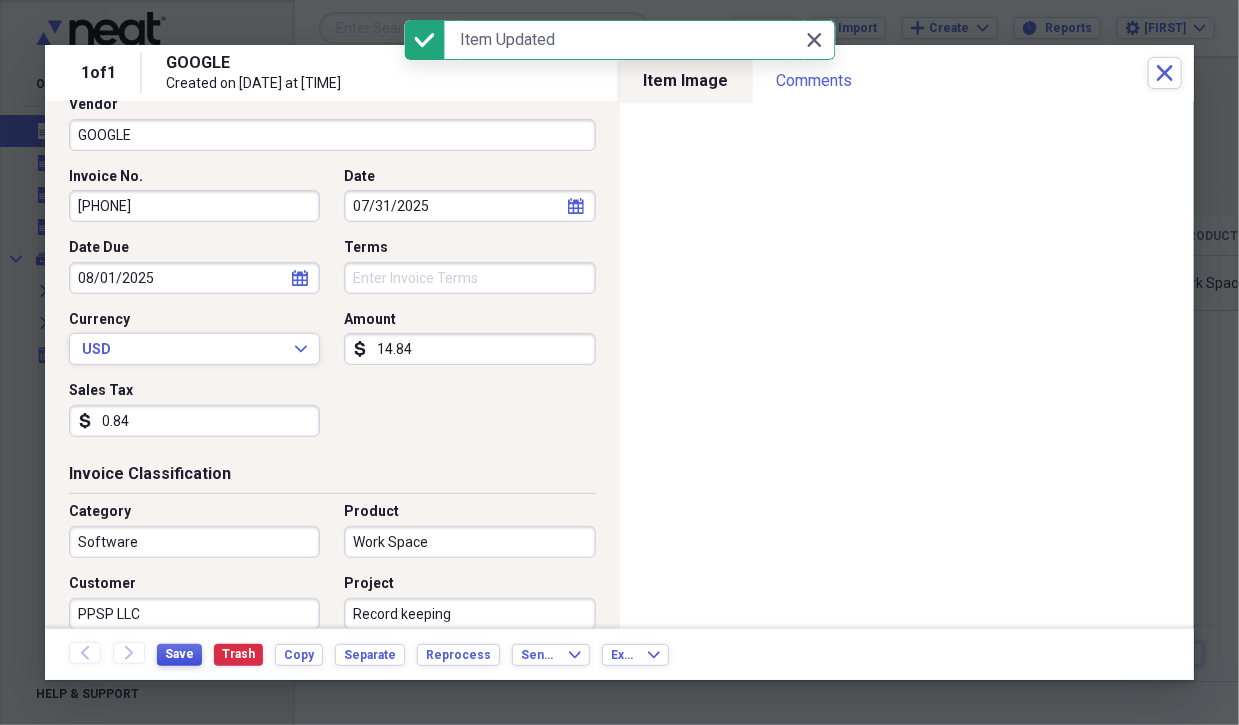 scroll, scrollTop: 0, scrollLeft: 0, axis: both 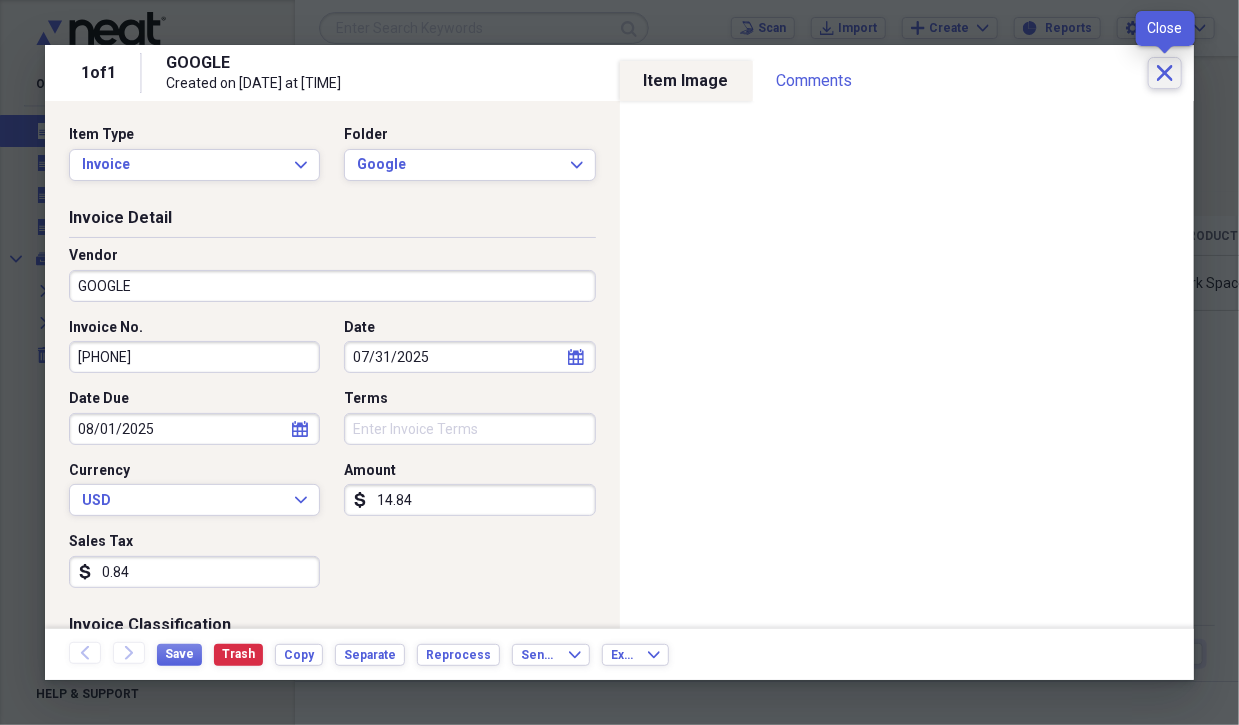click on "Close" 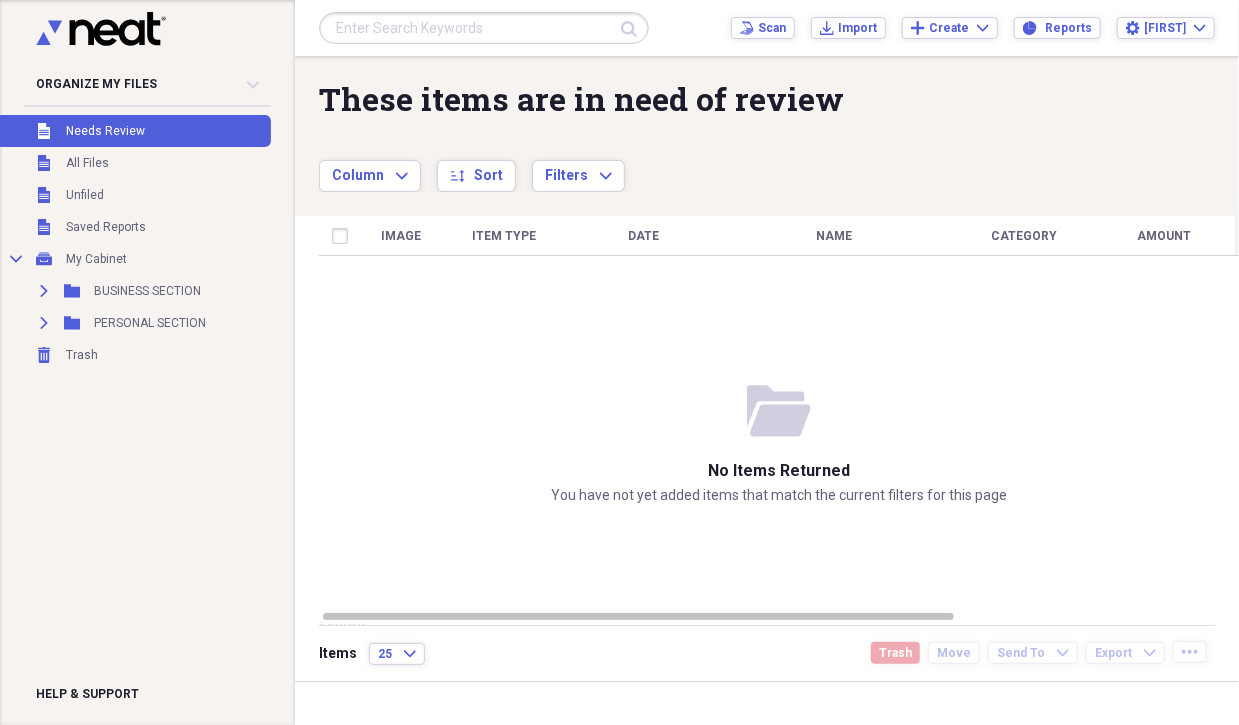 click on "Needs Review" at bounding box center [105, 131] 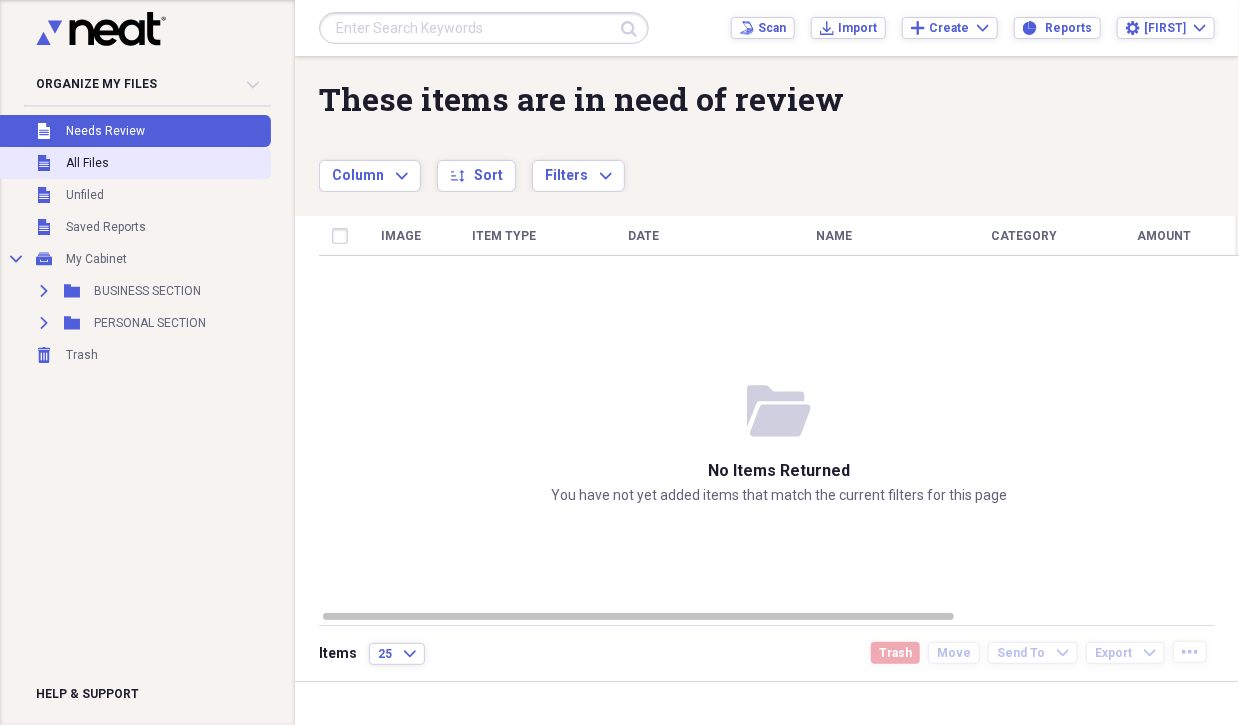 click on "All Files" at bounding box center (87, 163) 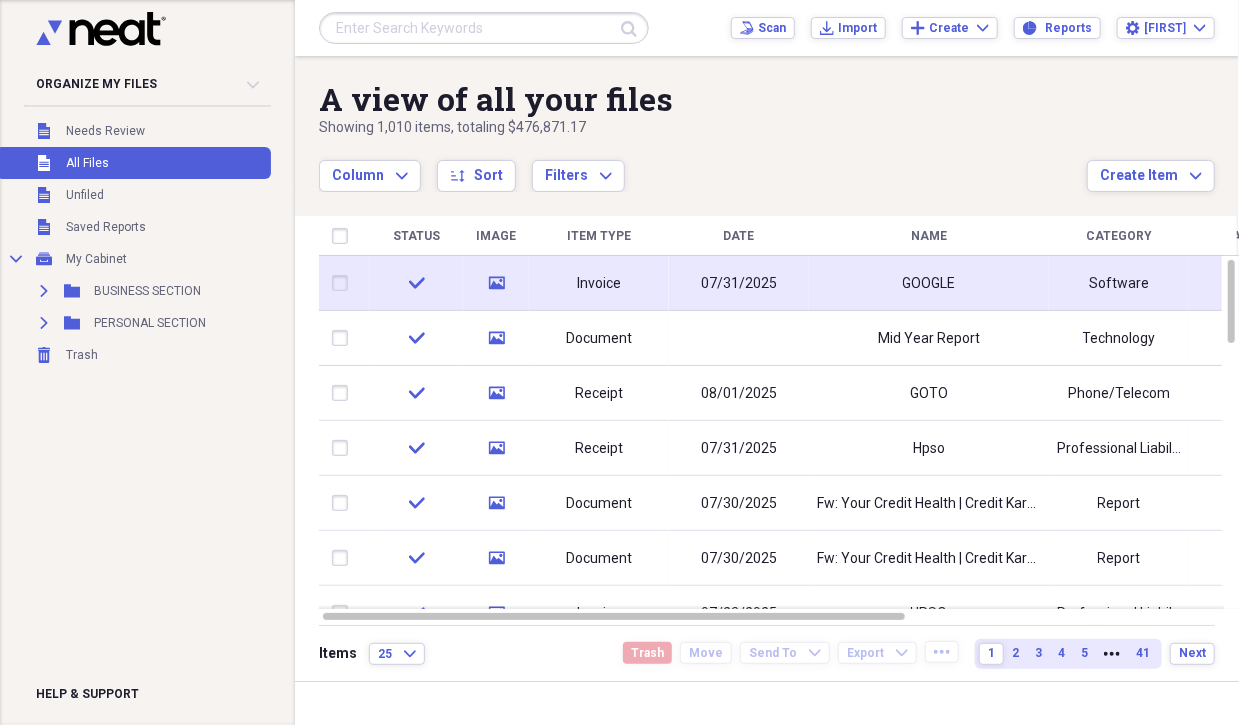 click on "Invoice" at bounding box center (599, 283) 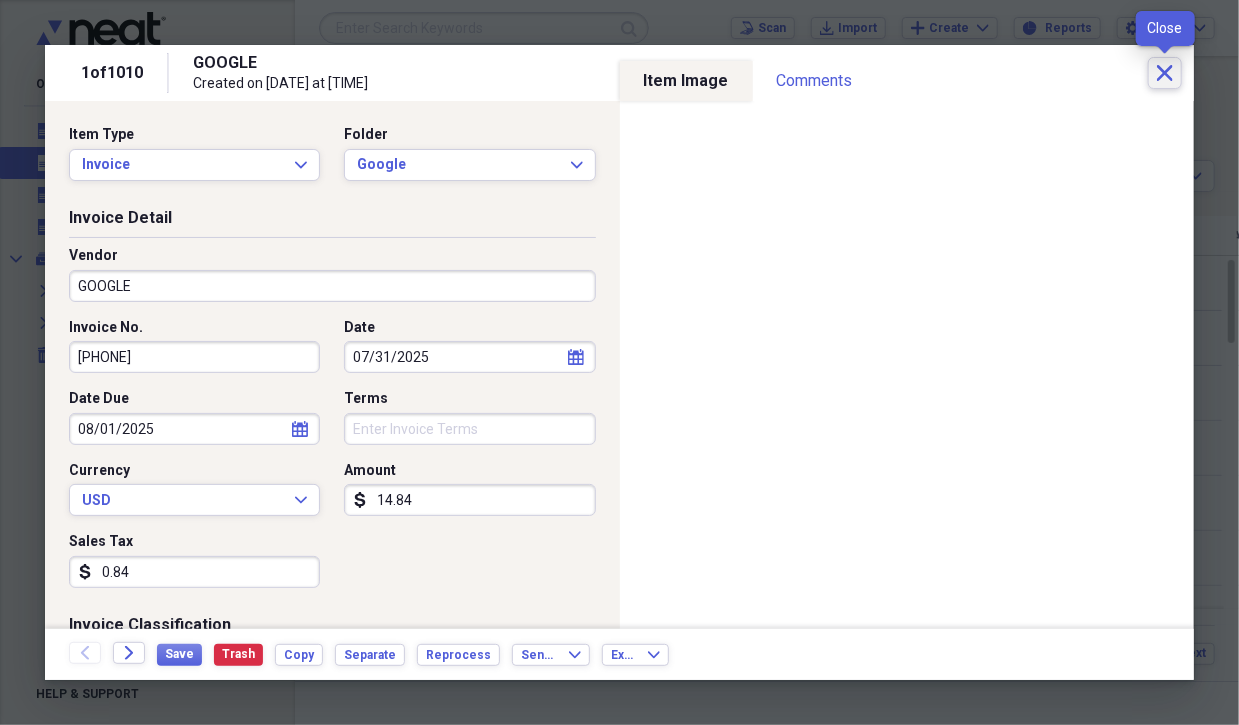 click on "Close" 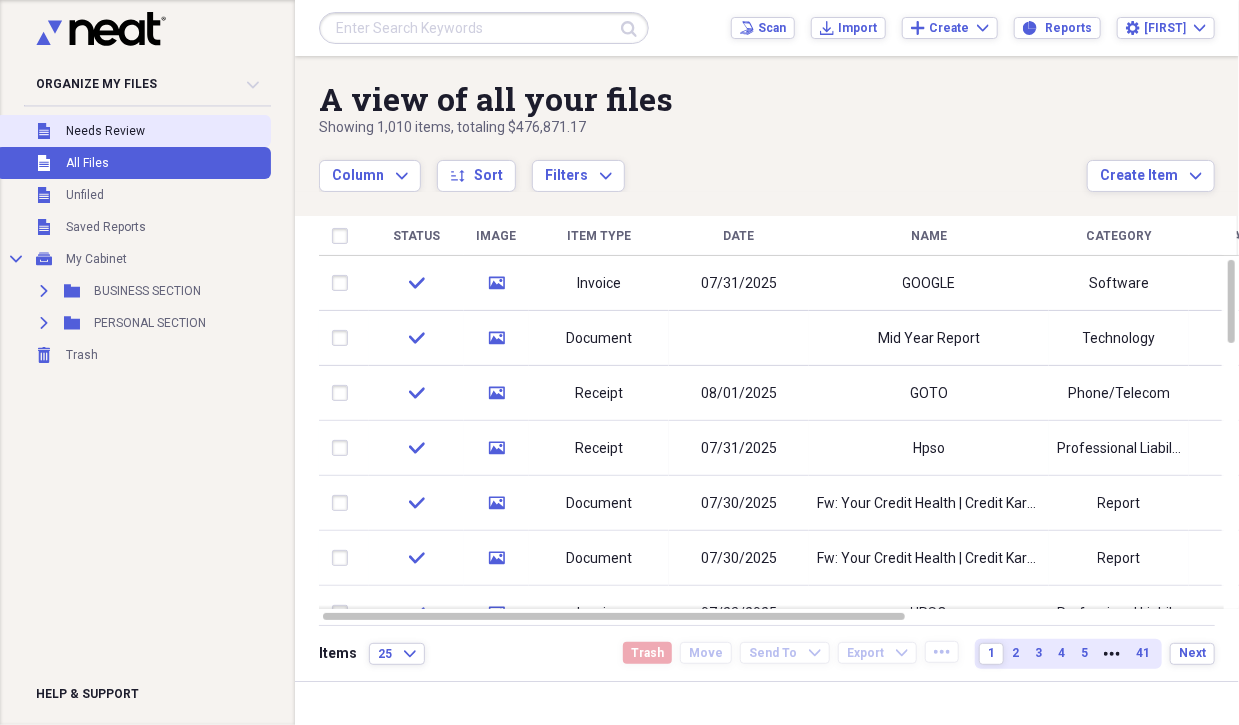 click on "Needs Review" at bounding box center [105, 131] 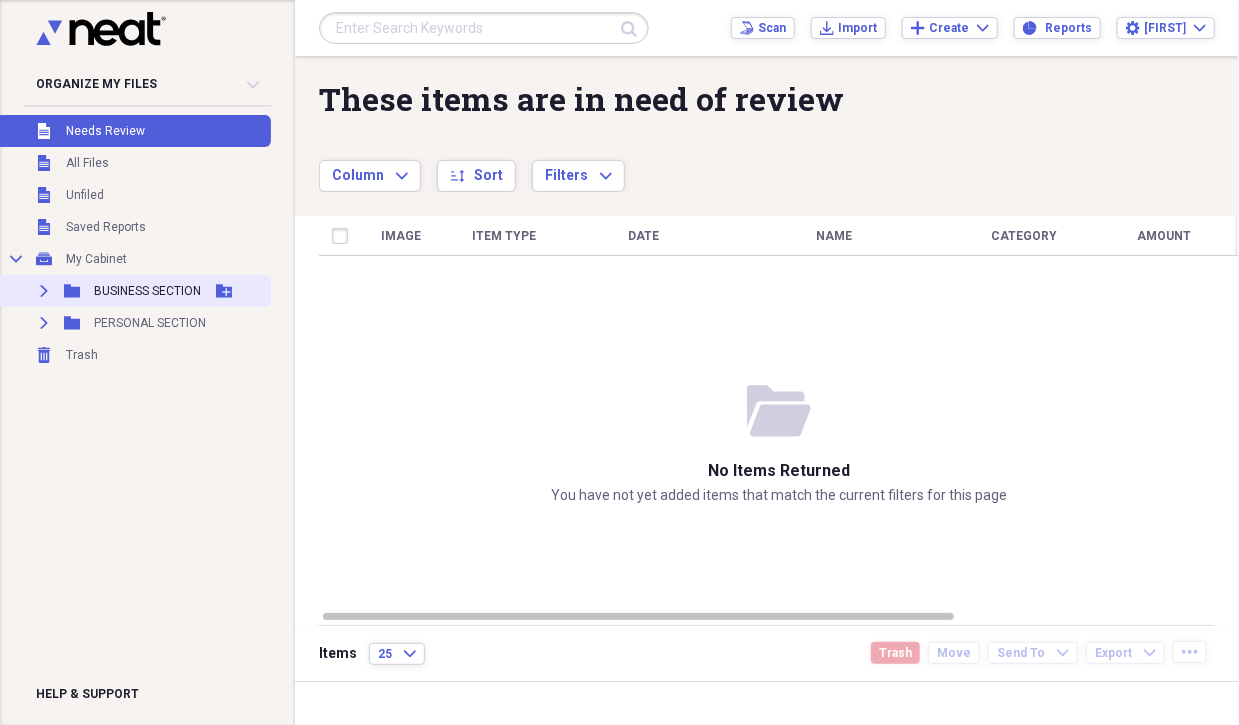 click 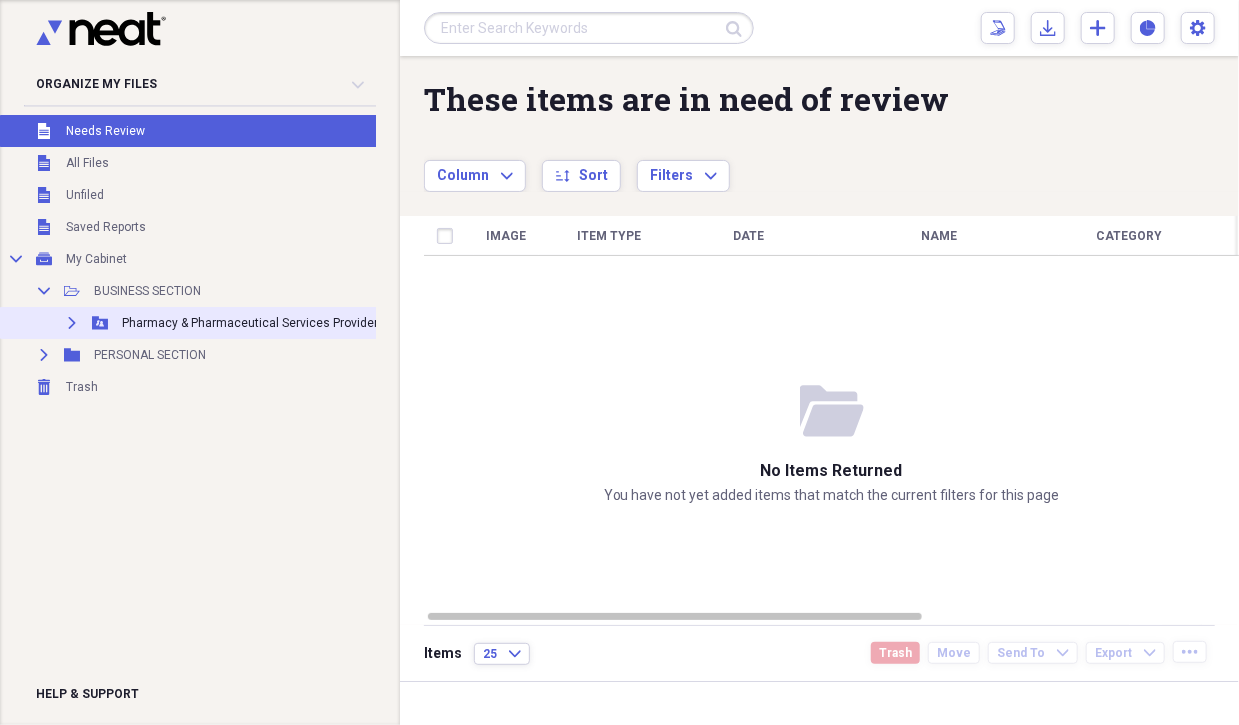 click 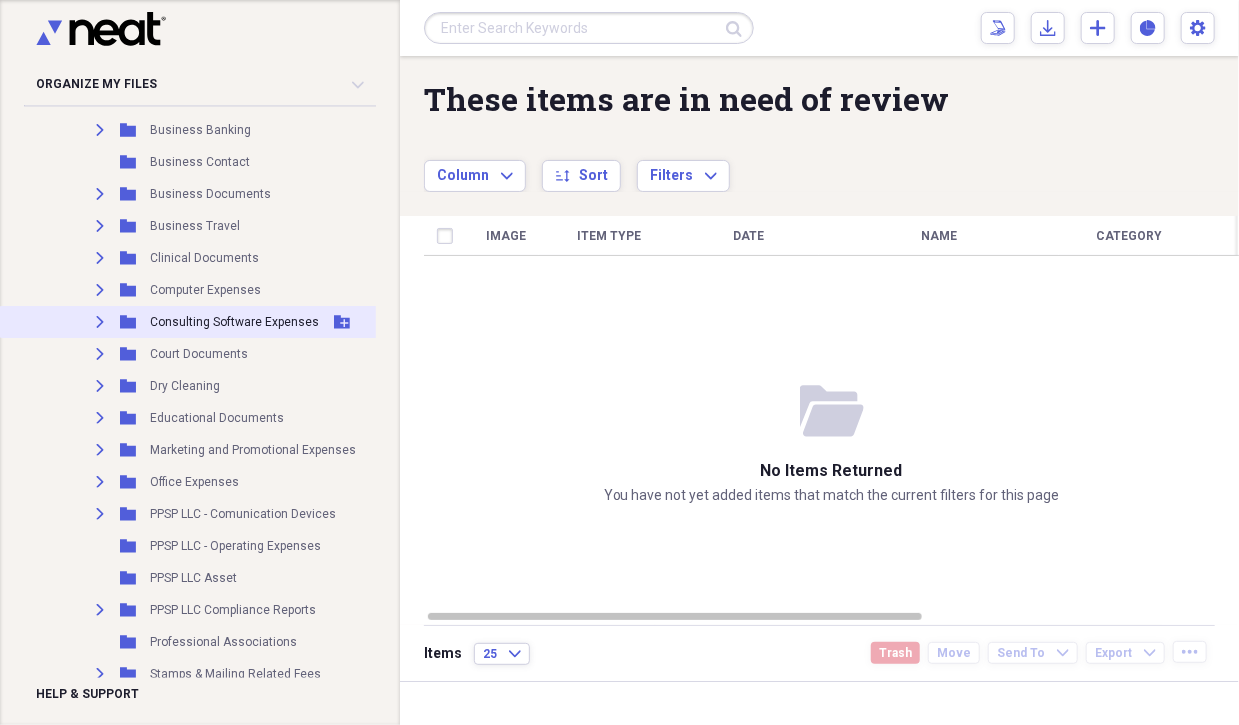 scroll, scrollTop: 300, scrollLeft: 0, axis: vertical 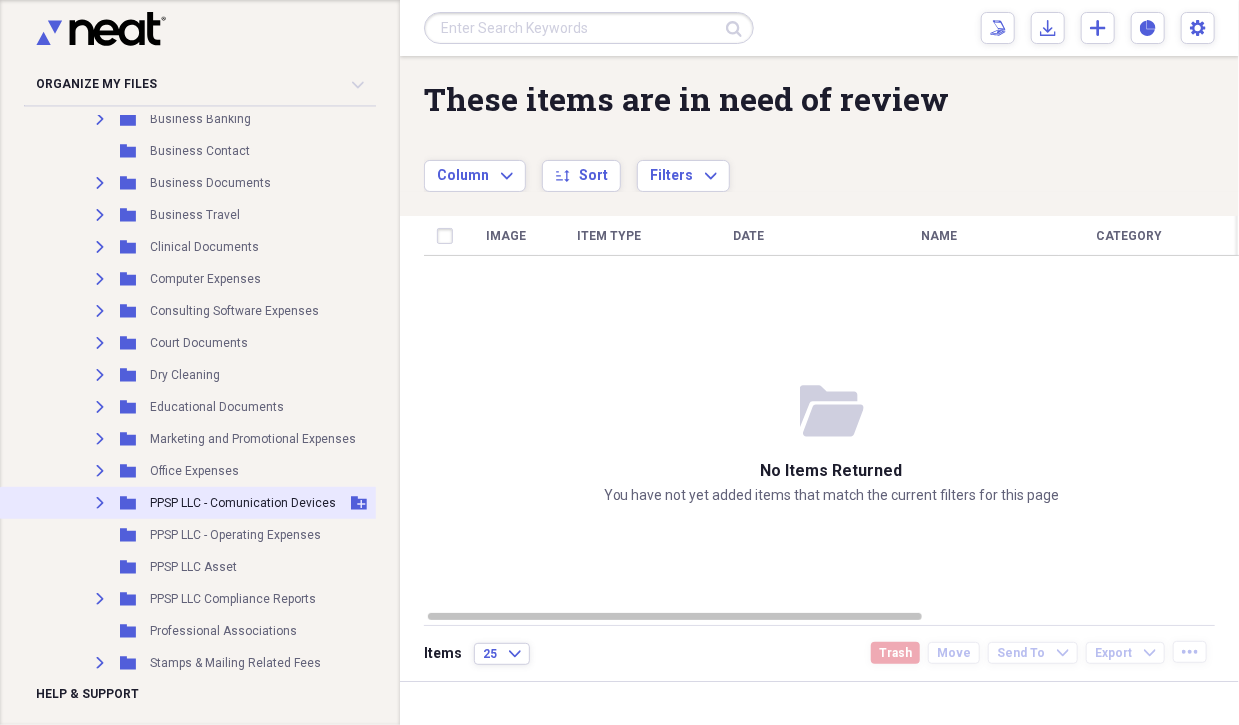 click on "Expand" 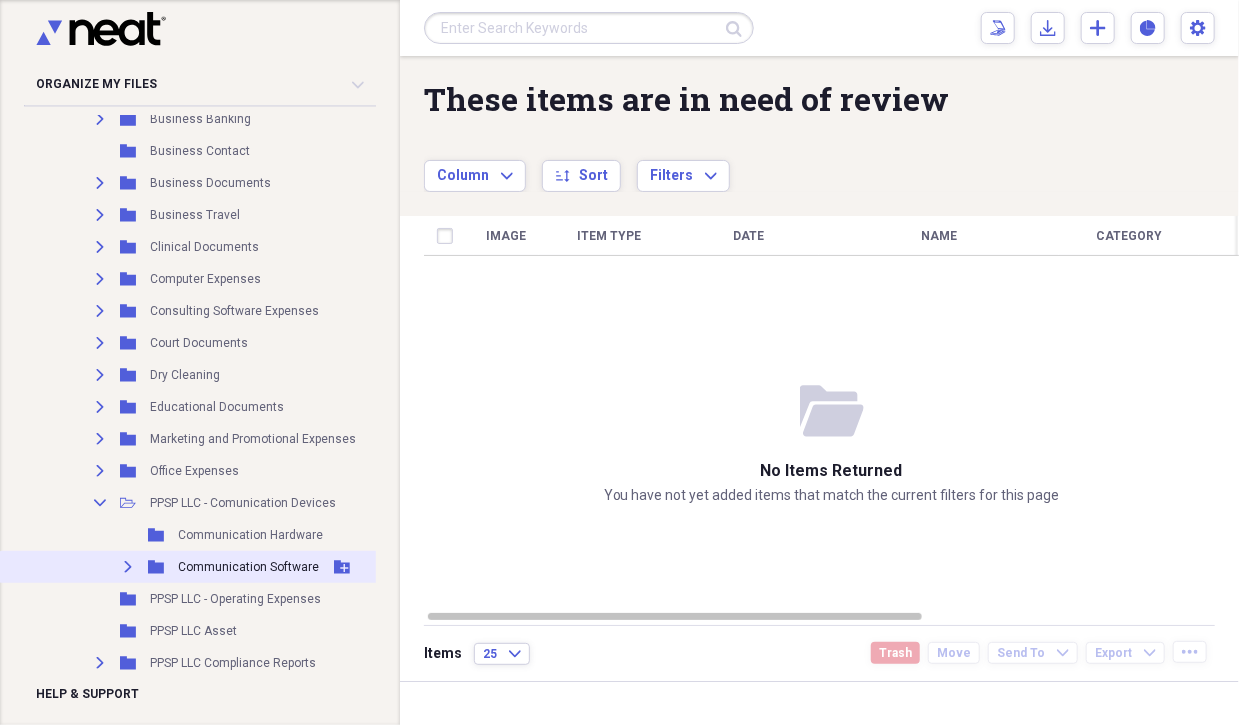 click on "Communication Software" at bounding box center (248, 567) 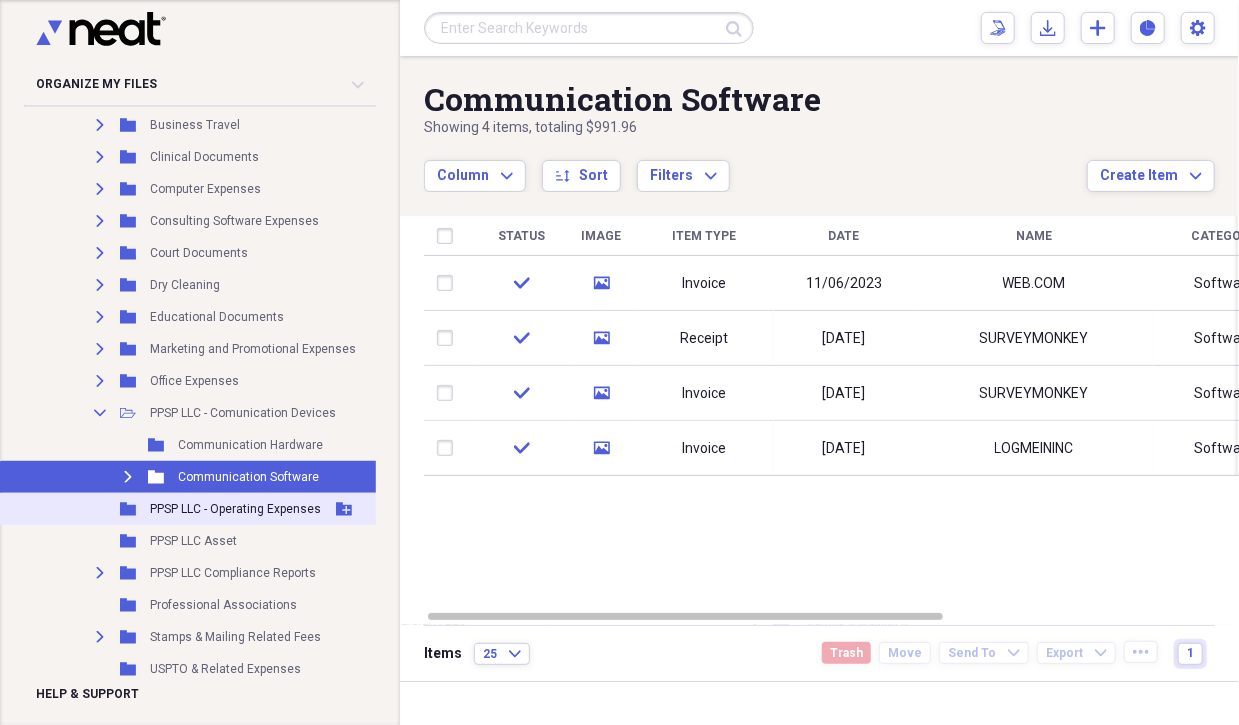 scroll, scrollTop: 400, scrollLeft: 0, axis: vertical 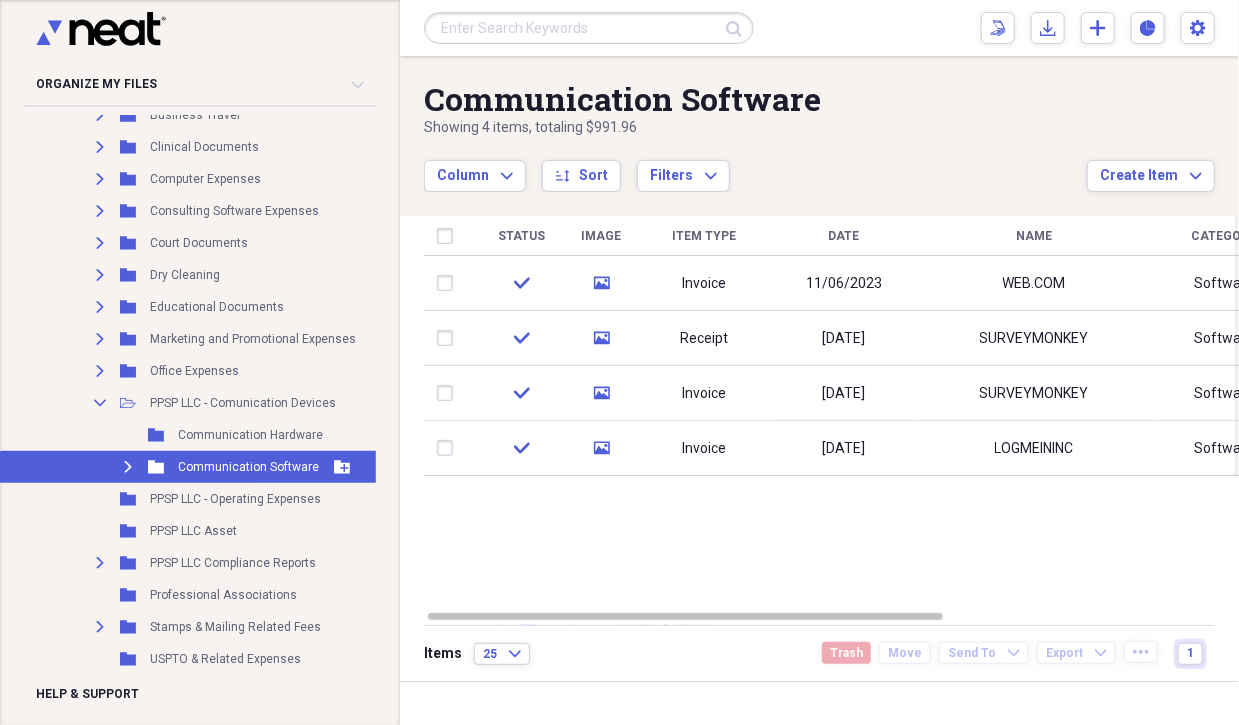 click on "Expand" 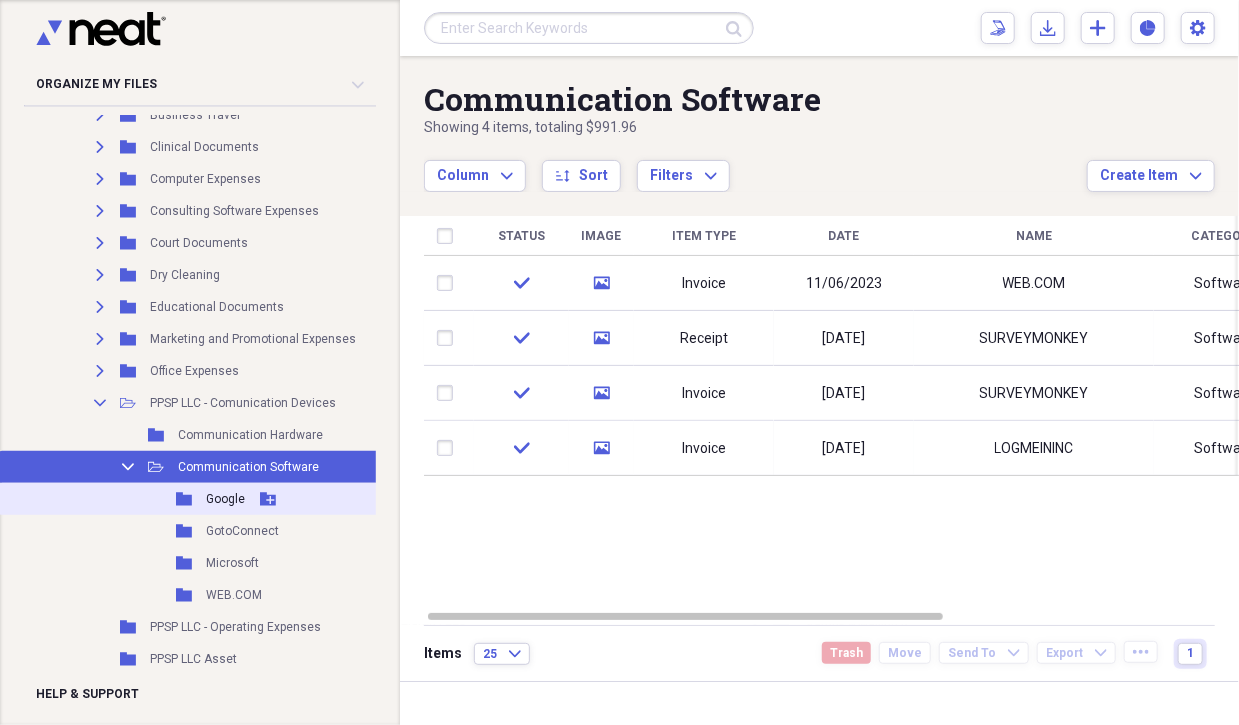 click on "Google" at bounding box center [225, 499] 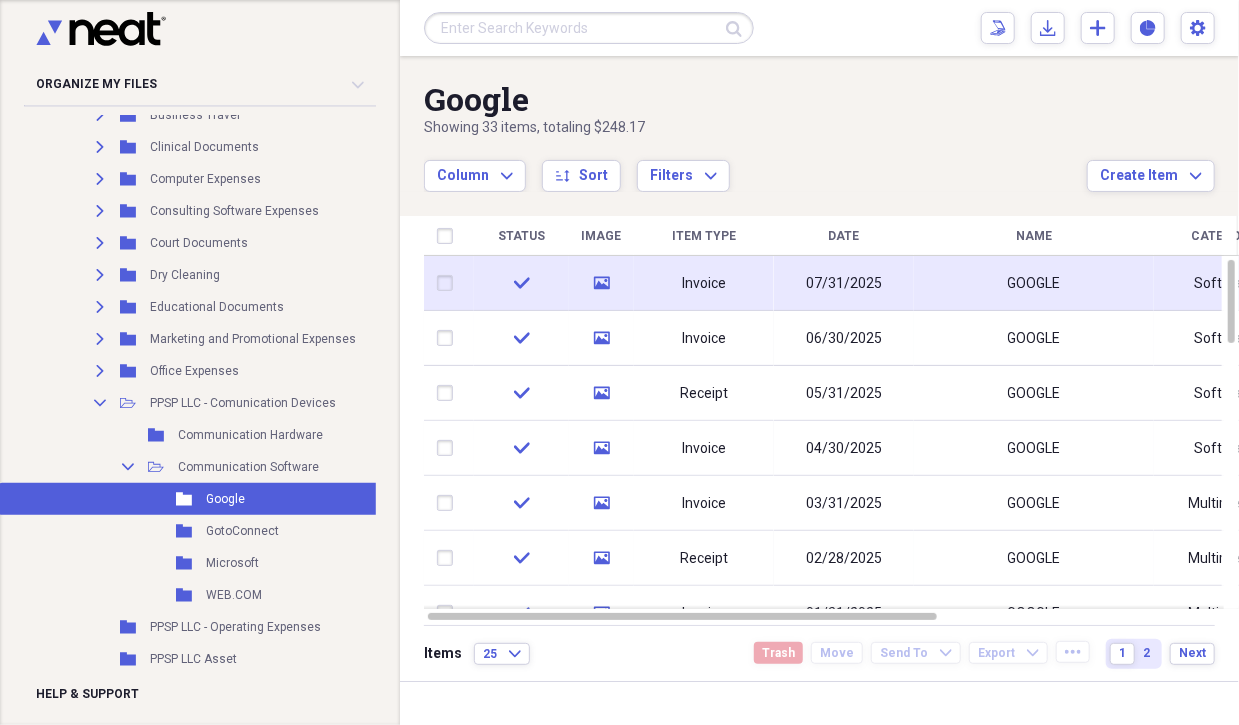 click on "07/31/2025" at bounding box center (844, 284) 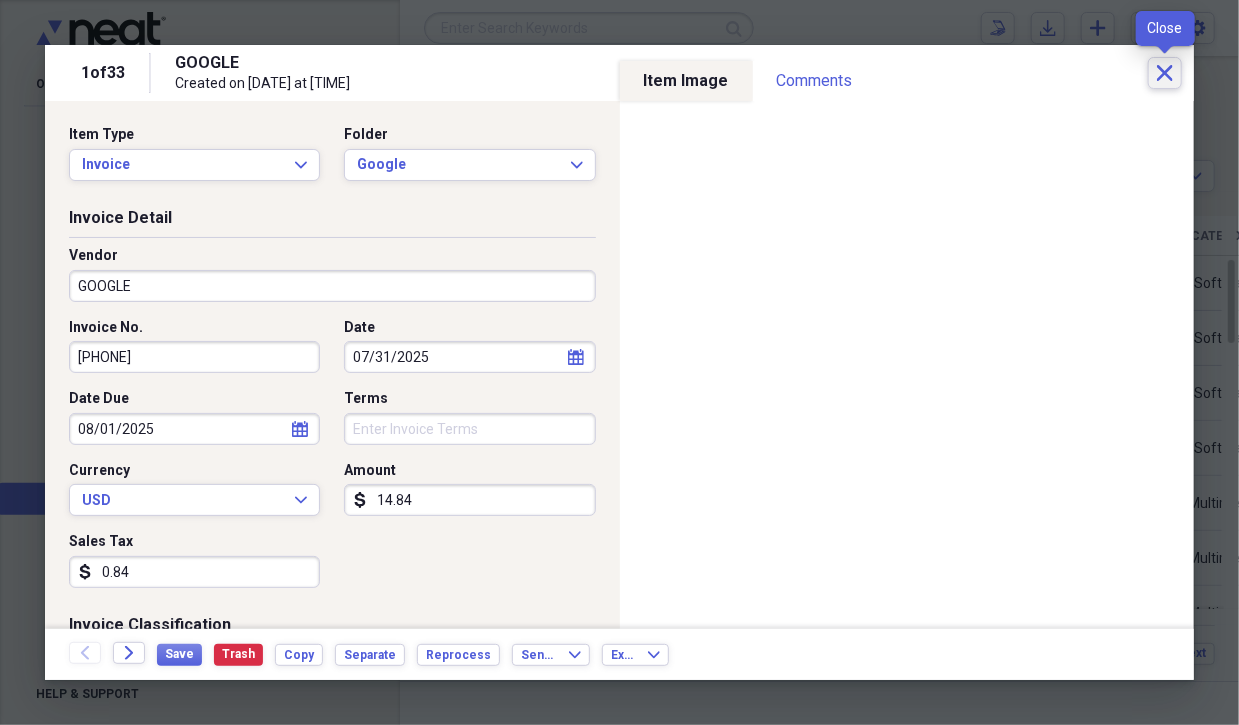 click on "Close" 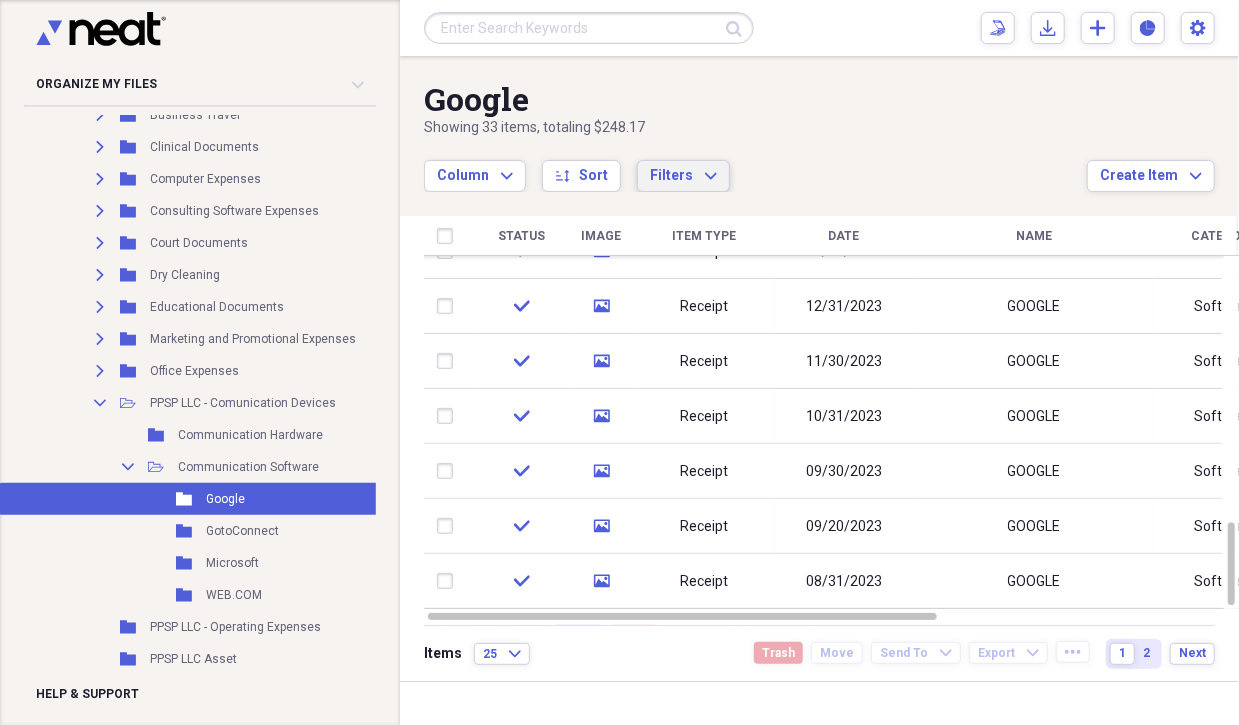 click on "Expand" 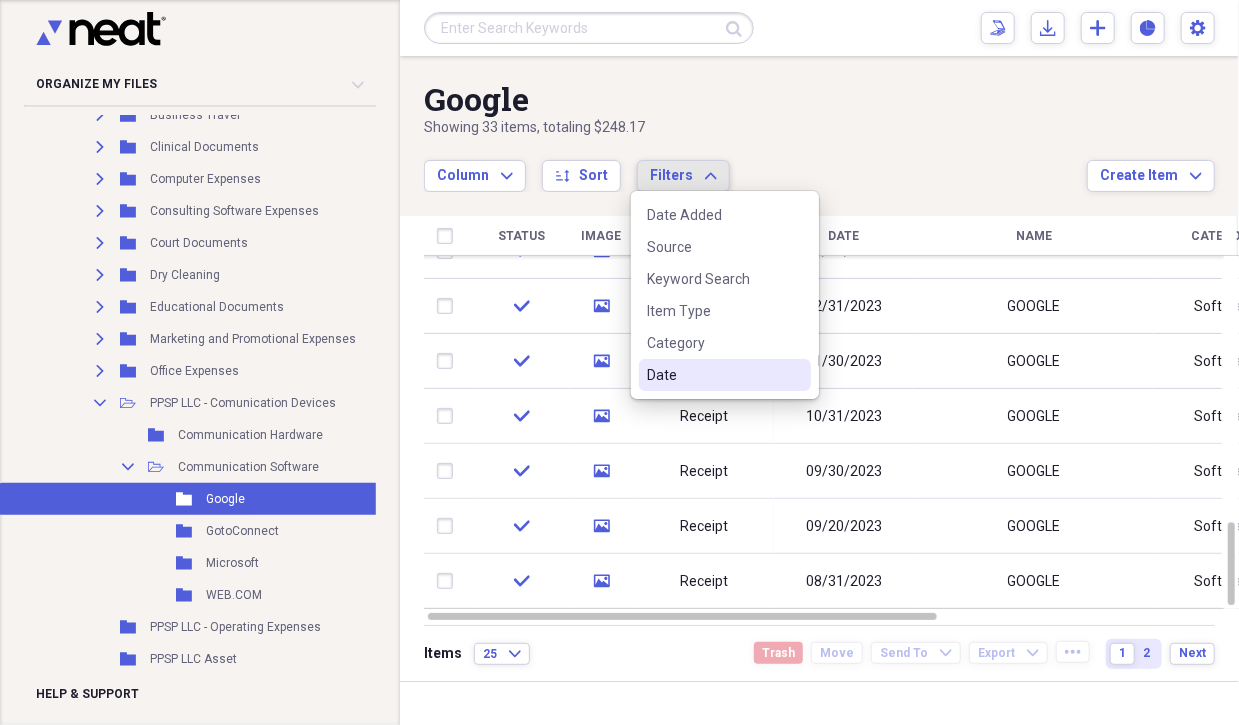 click on "Date" at bounding box center (713, 375) 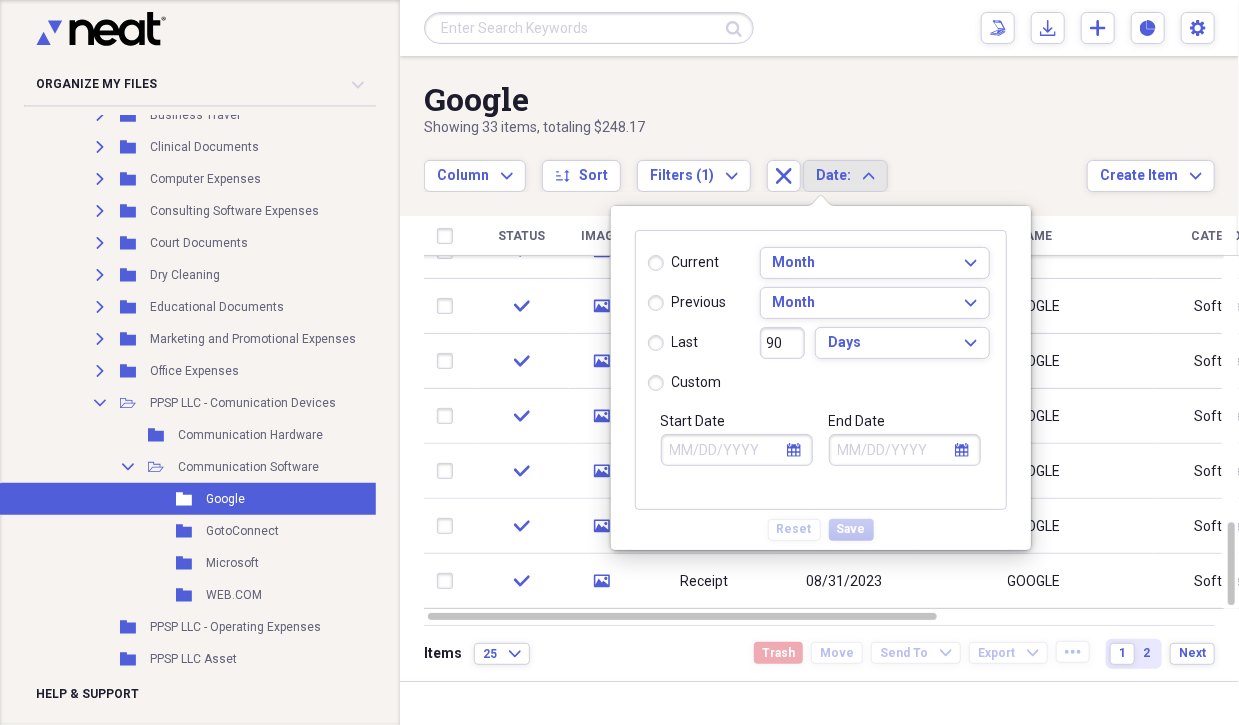click 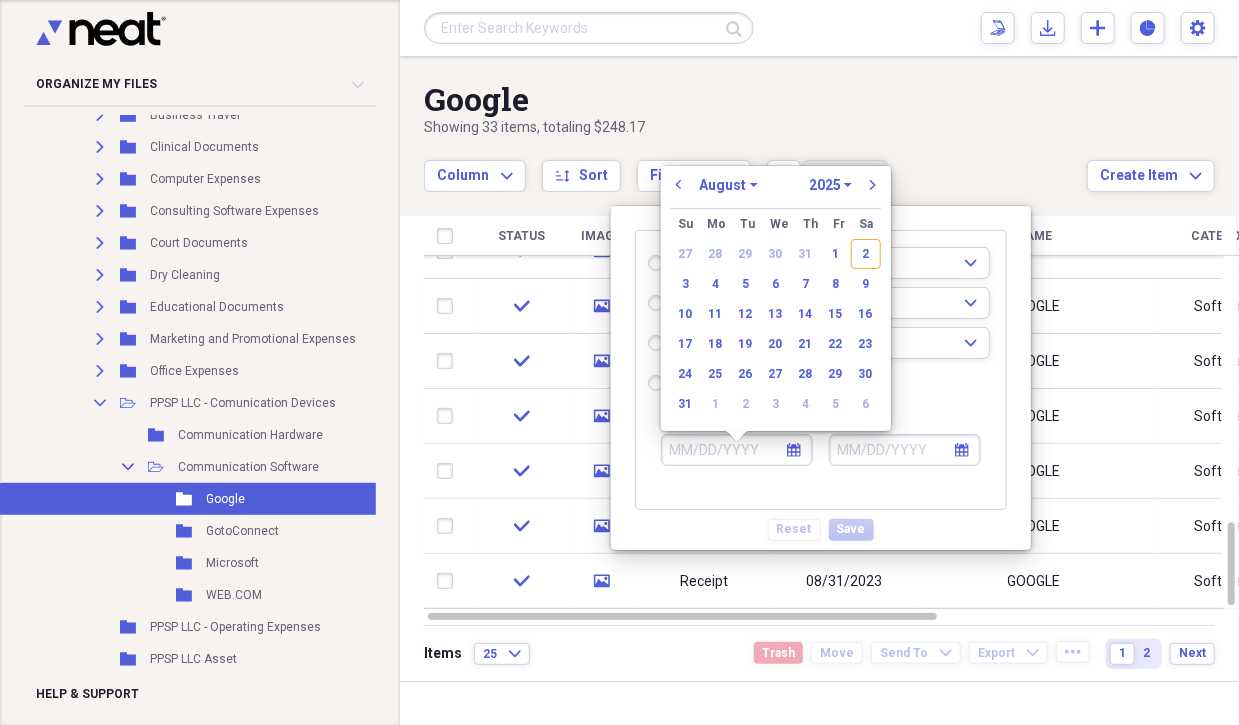 click on "January February March April May June July August September October November December" at bounding box center (728, 185) 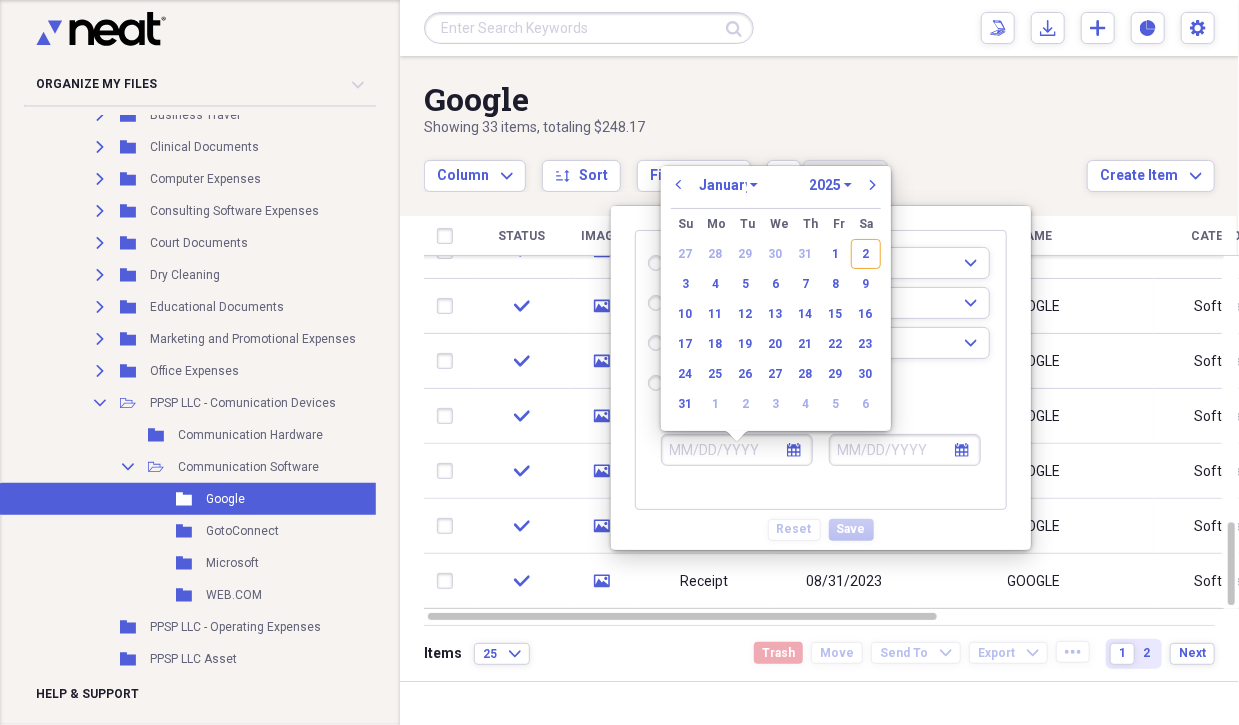 click on "January February March April May June July August September October November December" at bounding box center (728, 185) 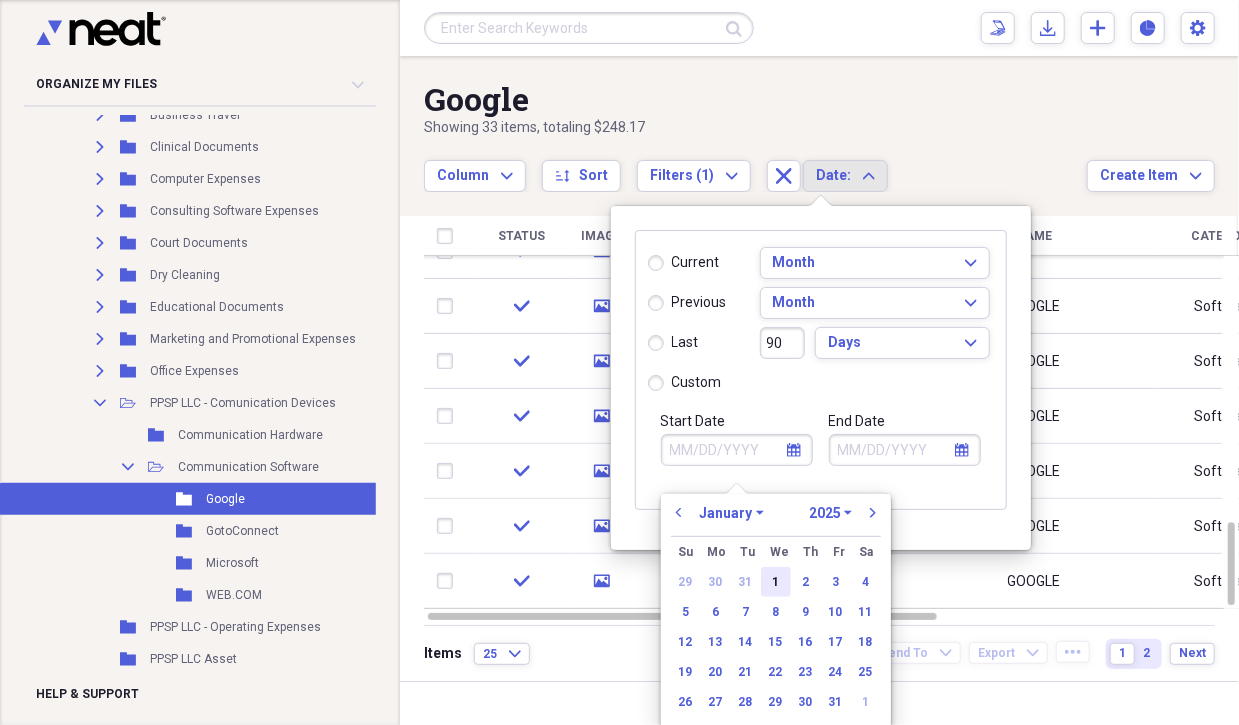 click on "1" at bounding box center (776, 582) 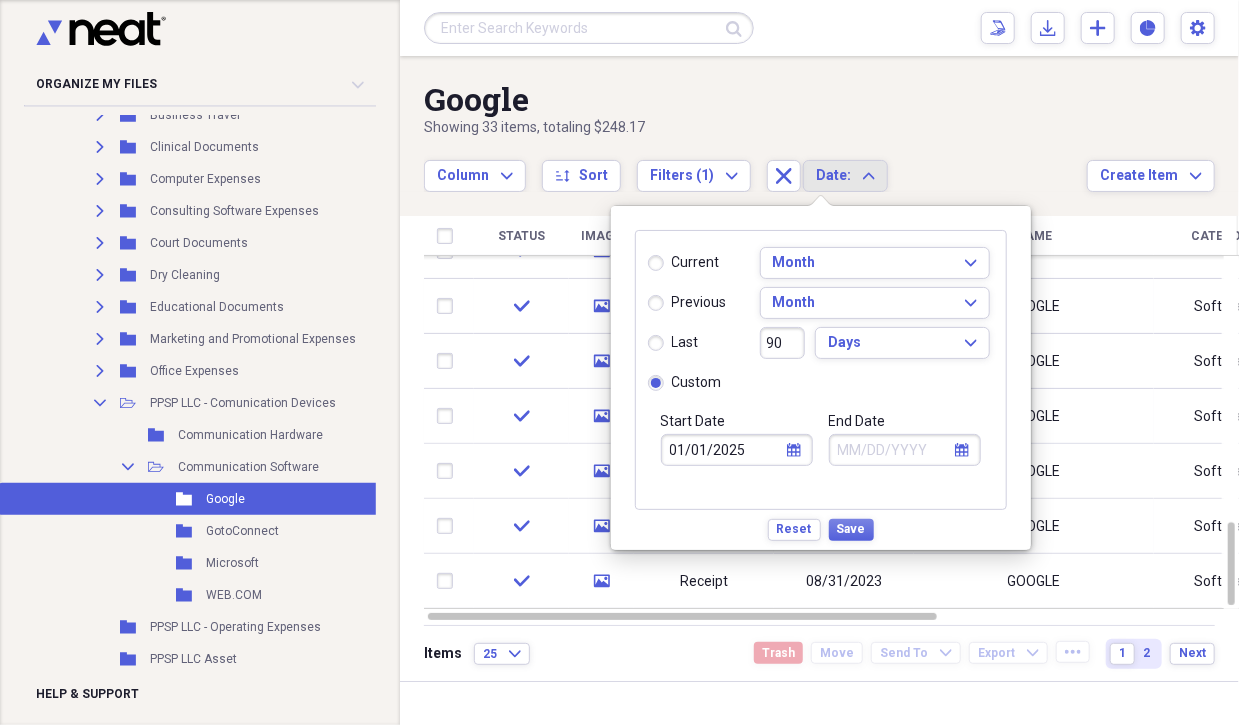 click 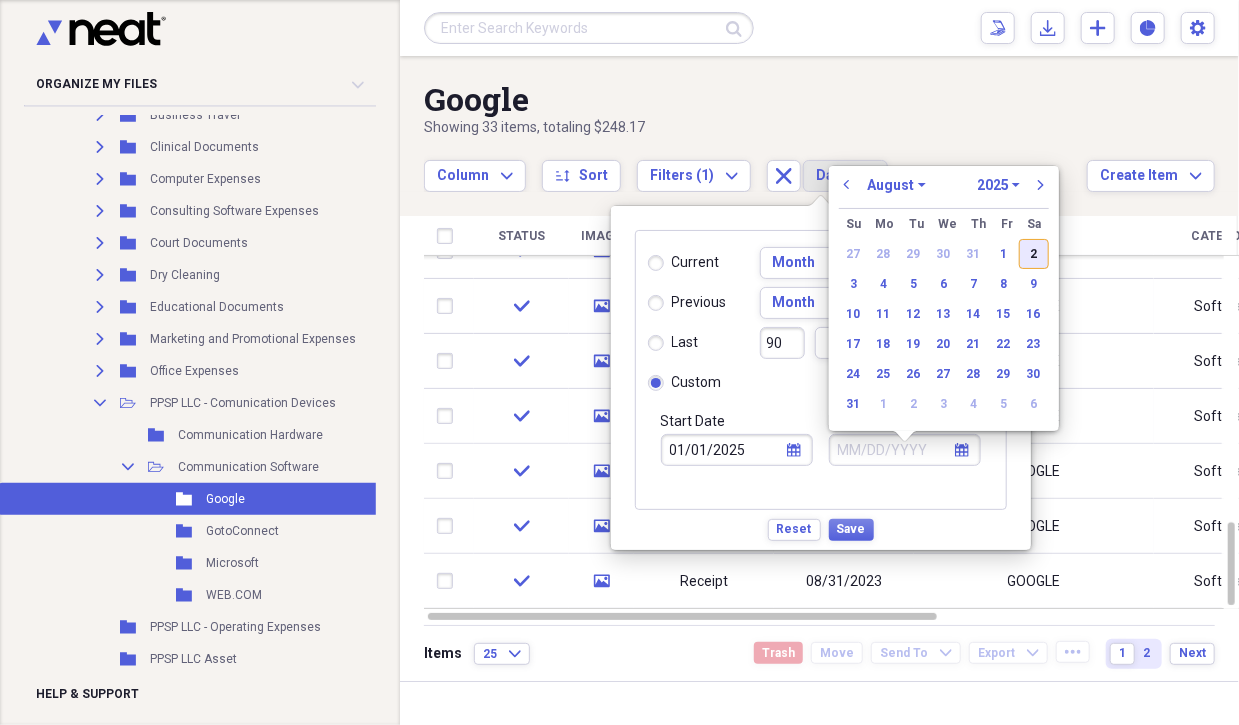 click on "2" at bounding box center [1034, 254] 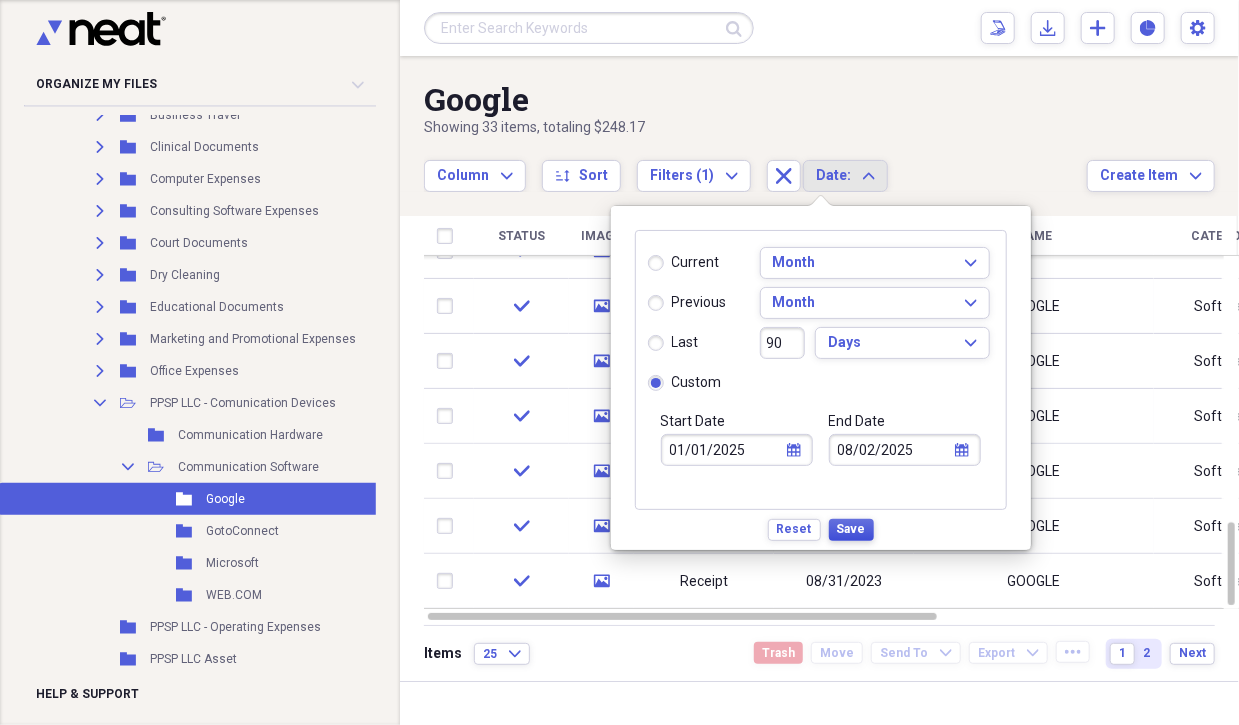 click on "Save" at bounding box center (851, 529) 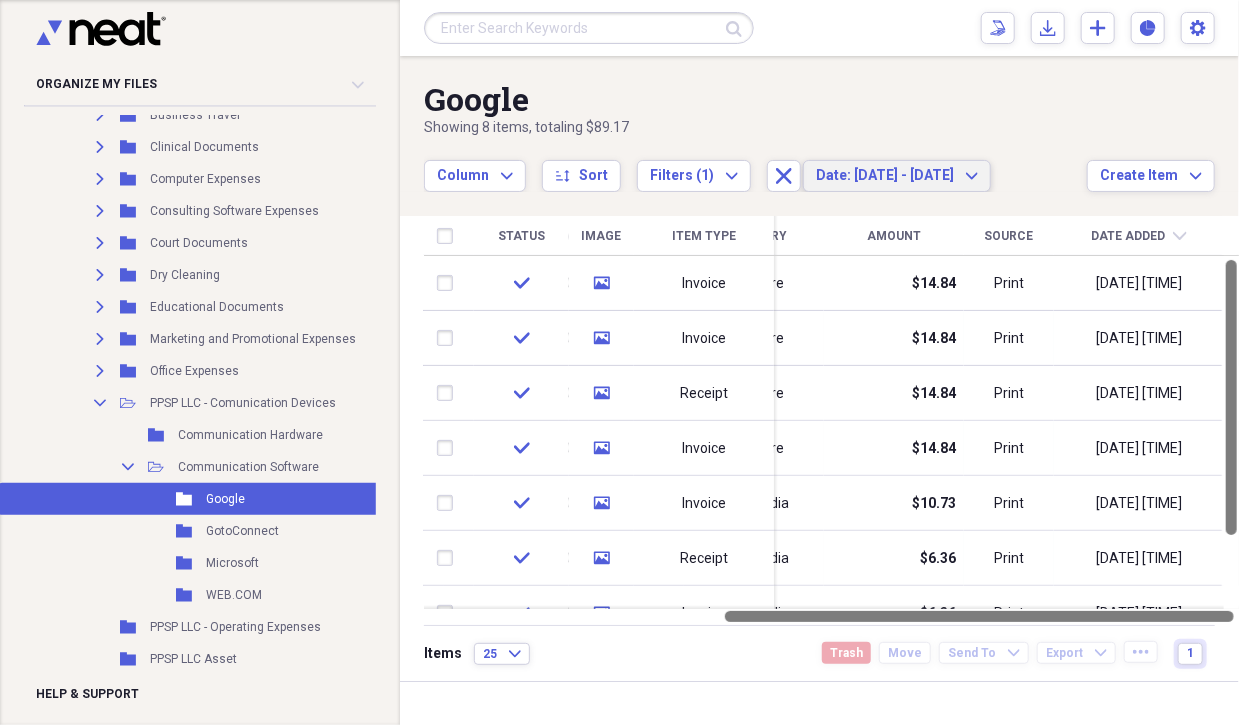 drag, startPoint x: 928, startPoint y: 613, endPoint x: 1230, endPoint y: 595, distance: 302.53595 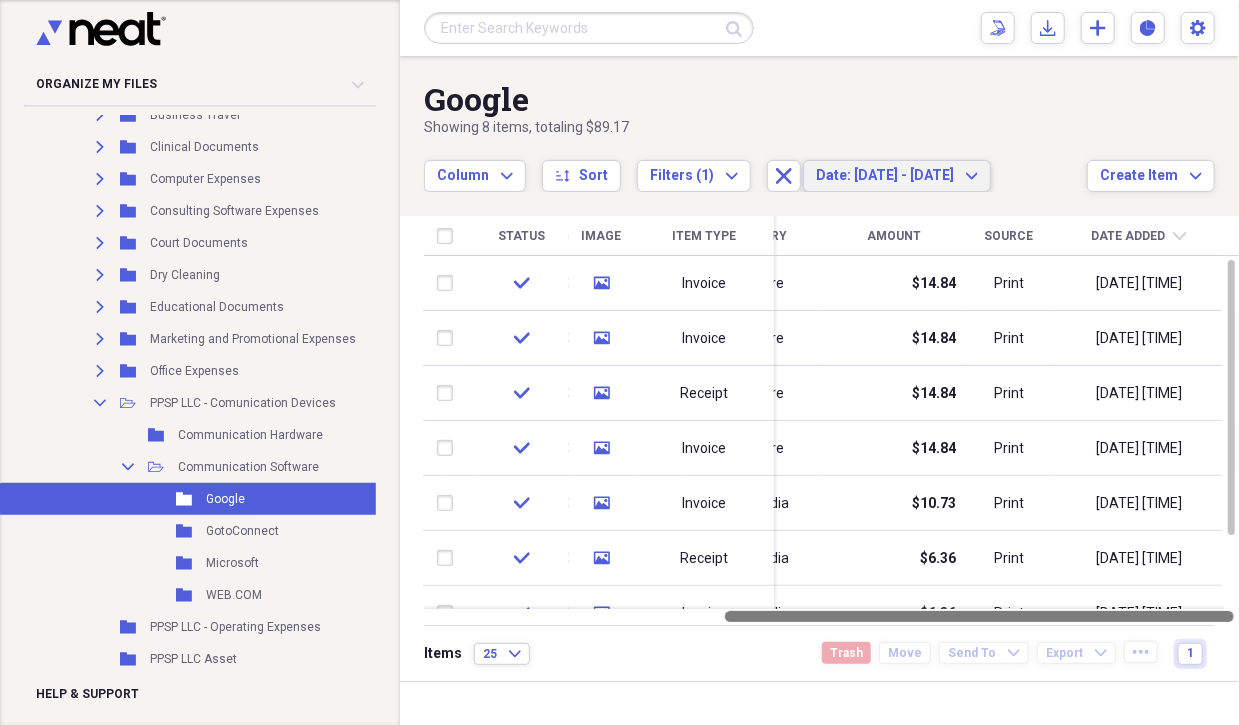 click at bounding box center [831, 616] 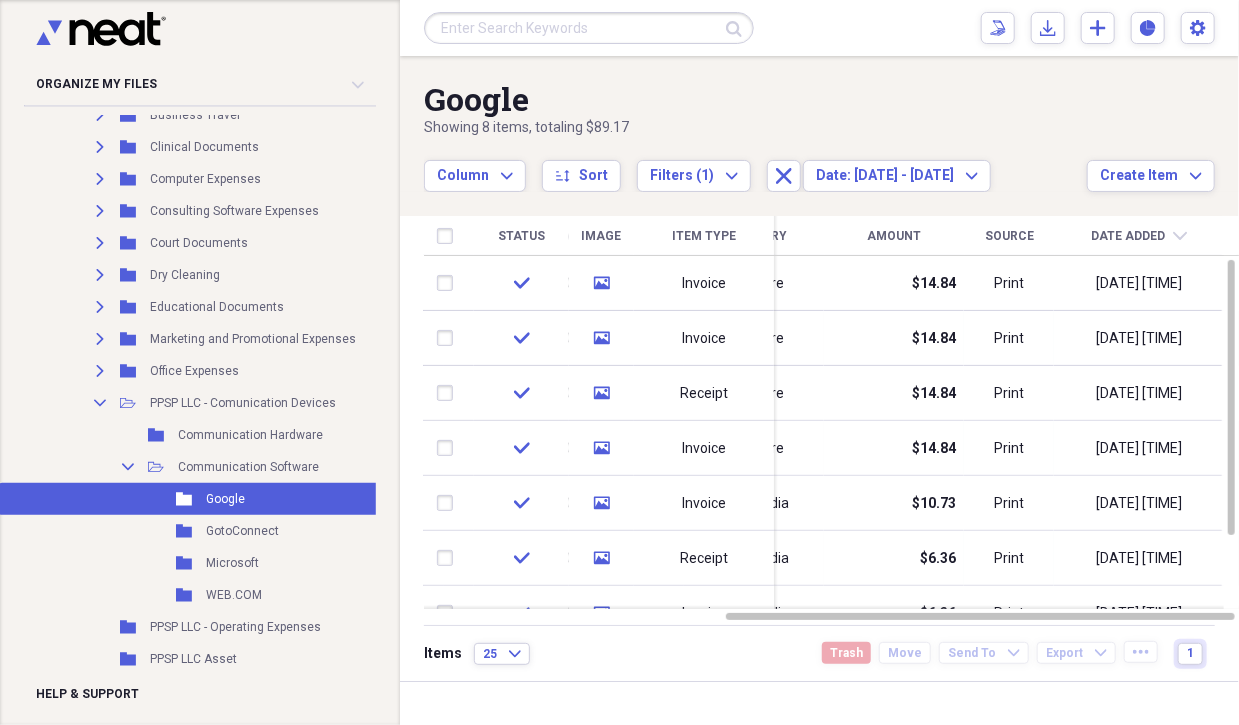 click on "Google" at bounding box center (755, 99) 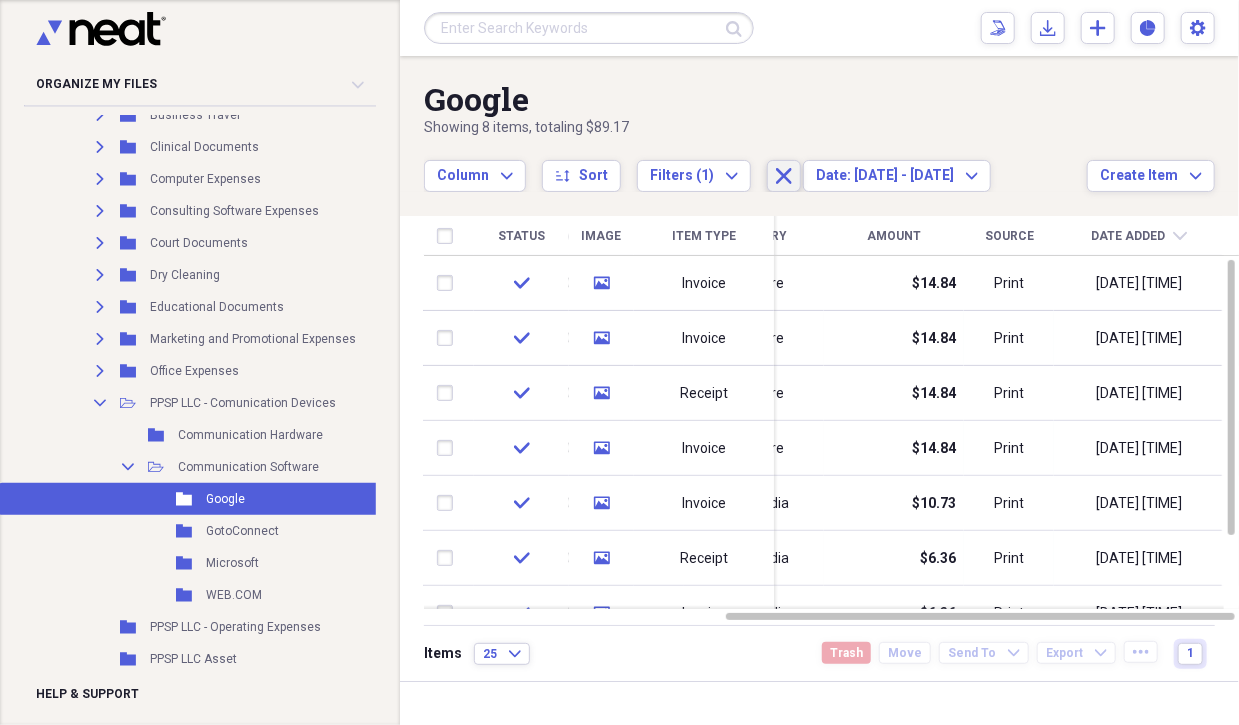 click on "Close" 